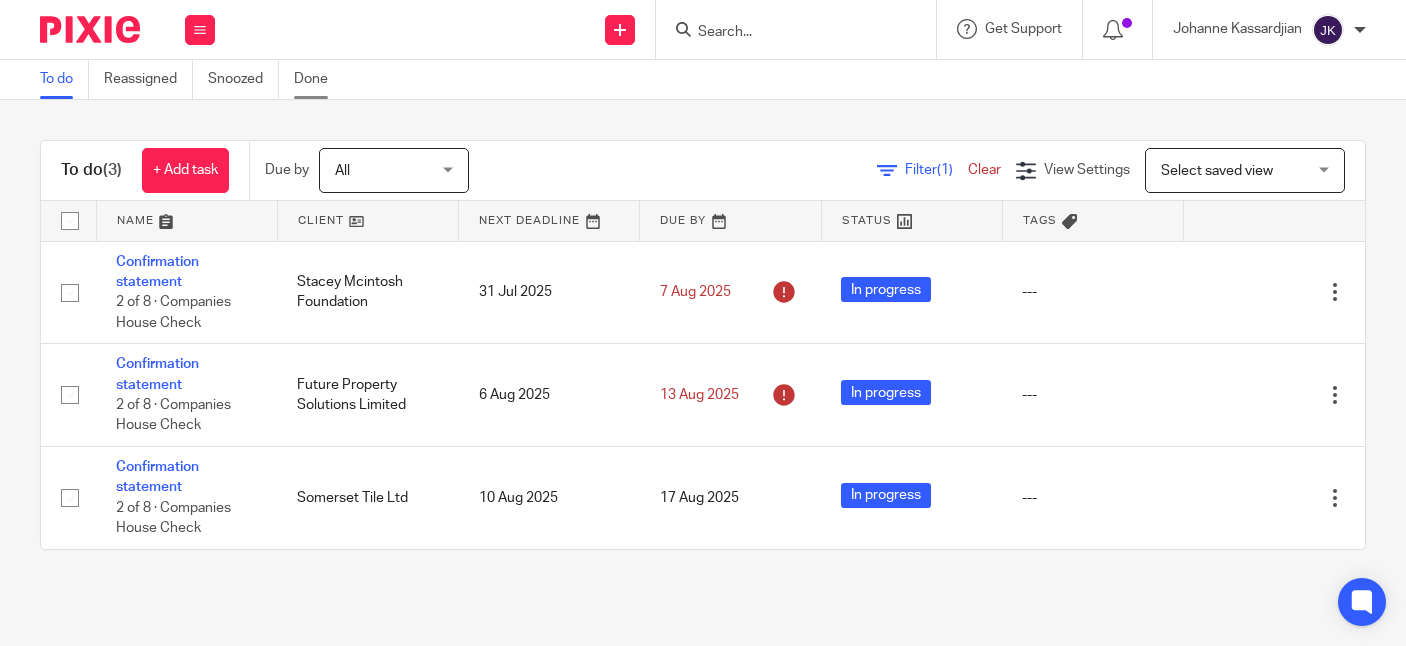 scroll, scrollTop: 0, scrollLeft: 0, axis: both 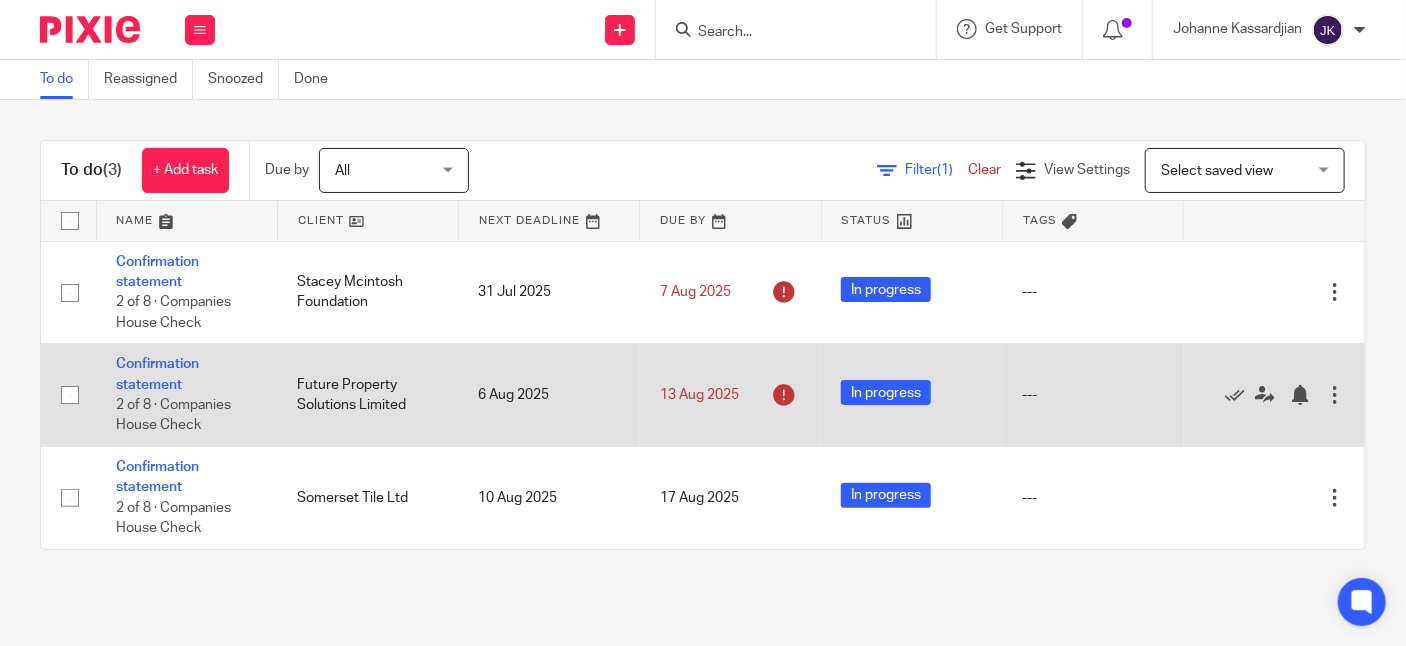 click on "Future Property Solutions Limited" at bounding box center [367, 395] 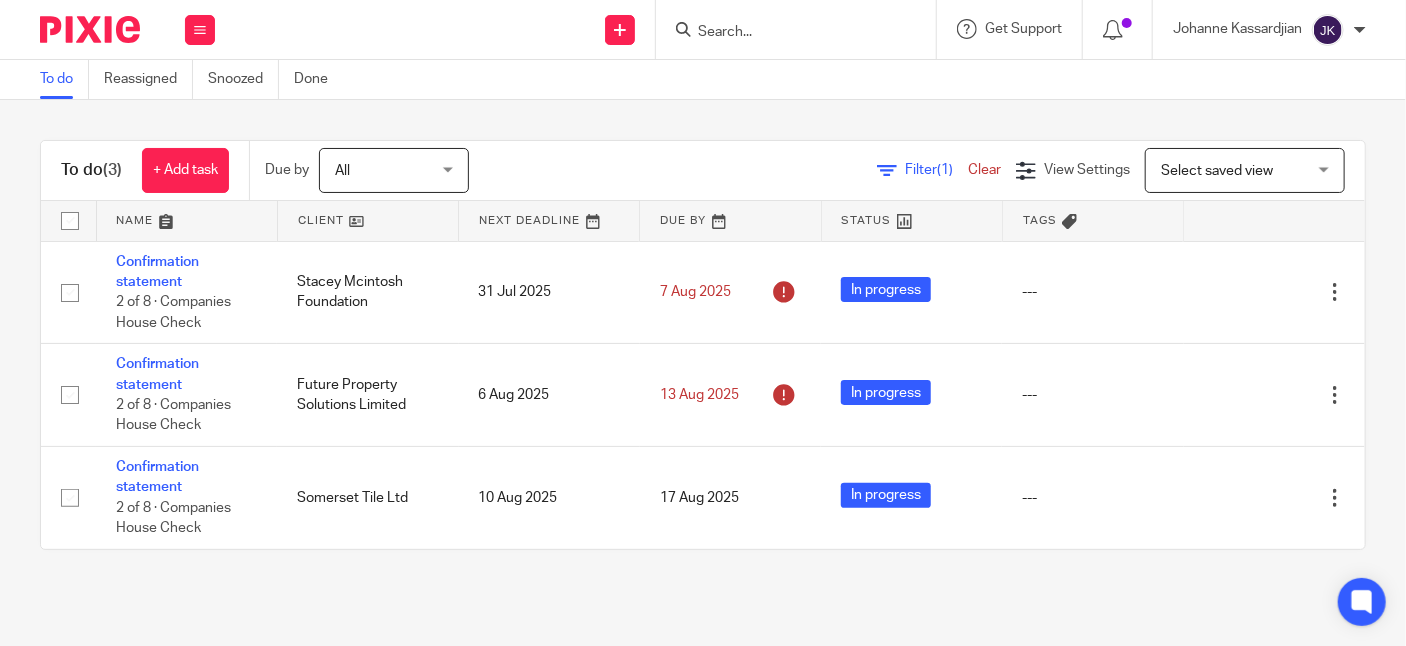 click at bounding box center (796, 29) 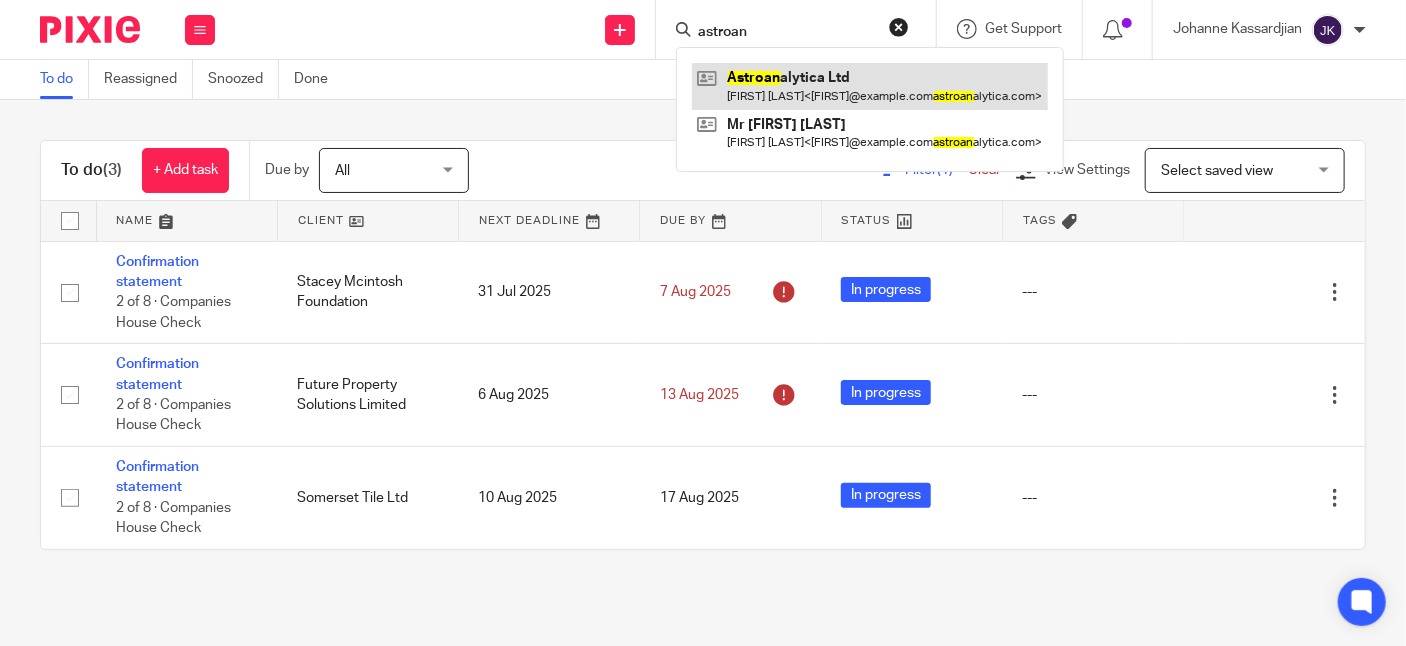 type on "astroan" 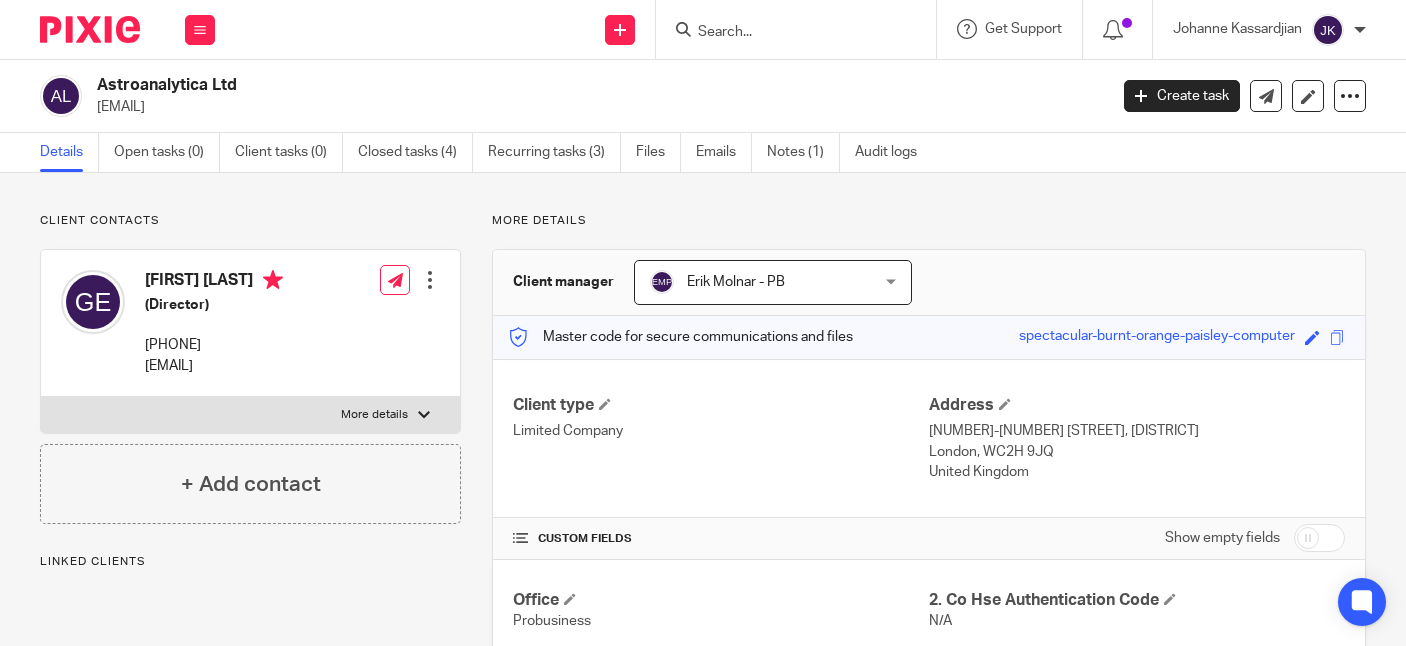 scroll, scrollTop: 0, scrollLeft: 0, axis: both 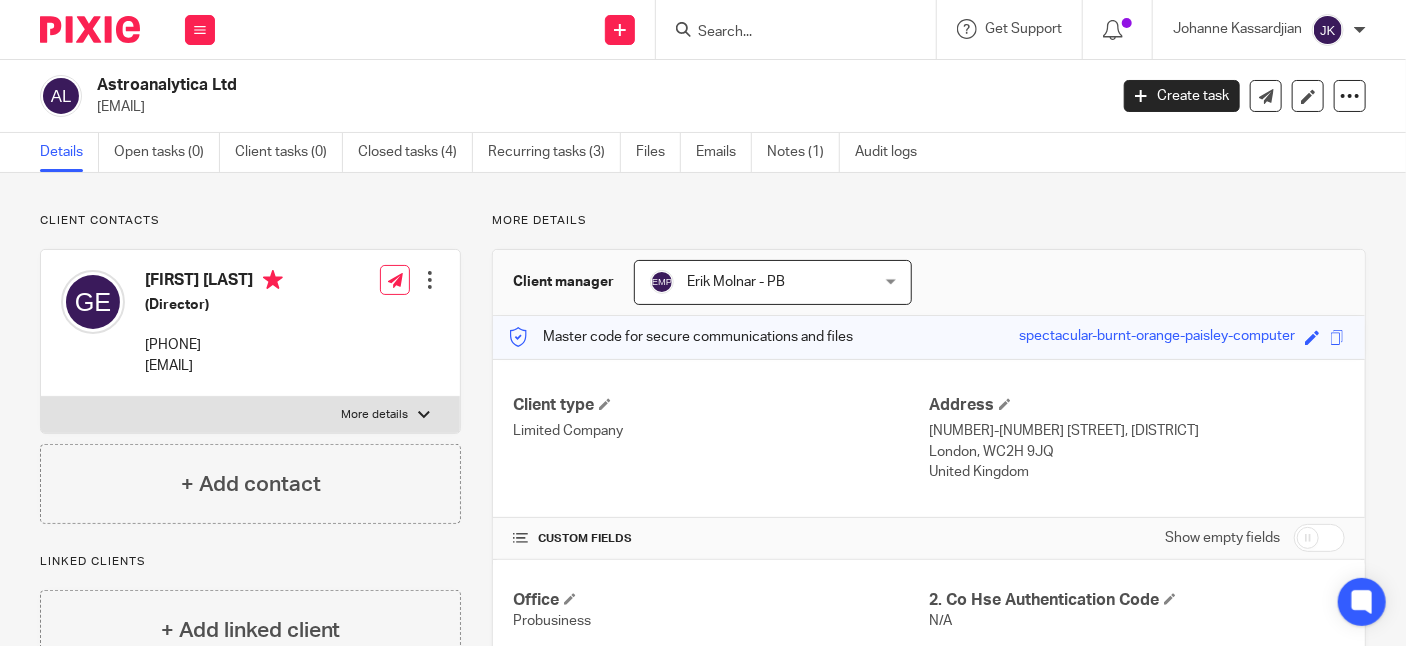 drag, startPoint x: 320, startPoint y: 361, endPoint x: 136, endPoint y: 364, distance: 184.02446 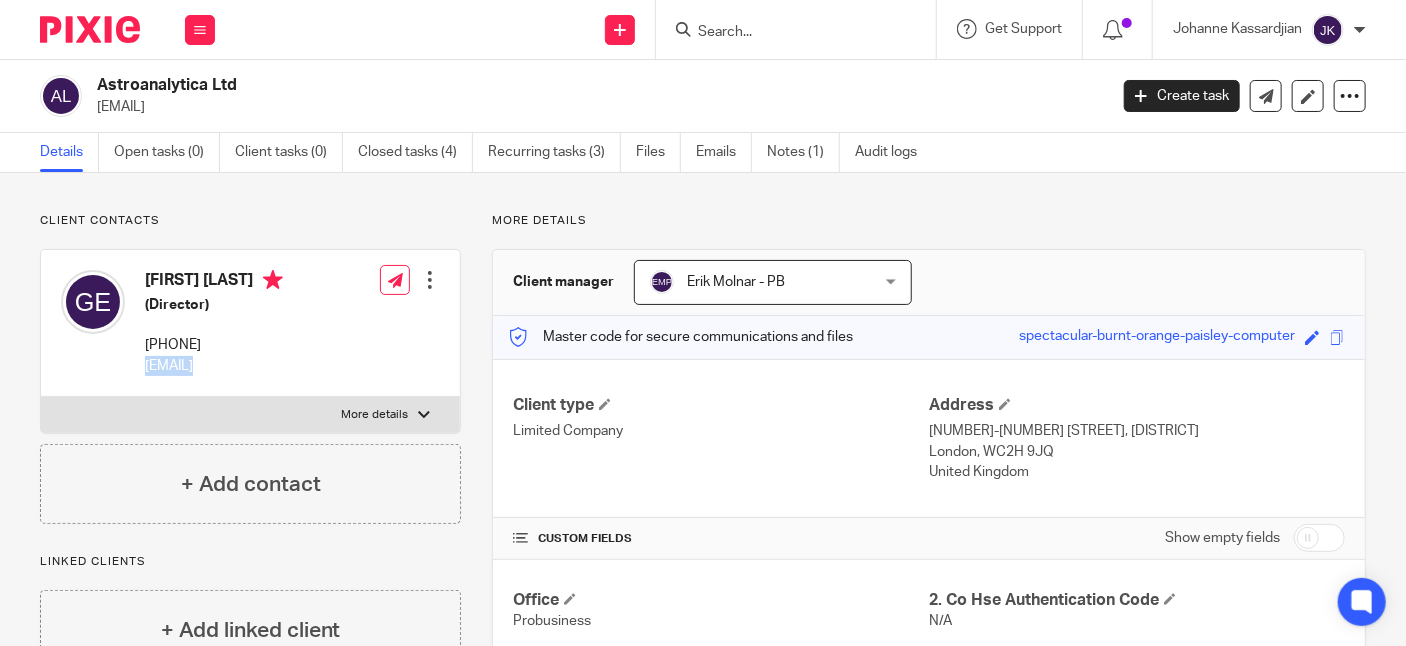 drag, startPoint x: 366, startPoint y: 365, endPoint x: 146, endPoint y: 362, distance: 220.02045 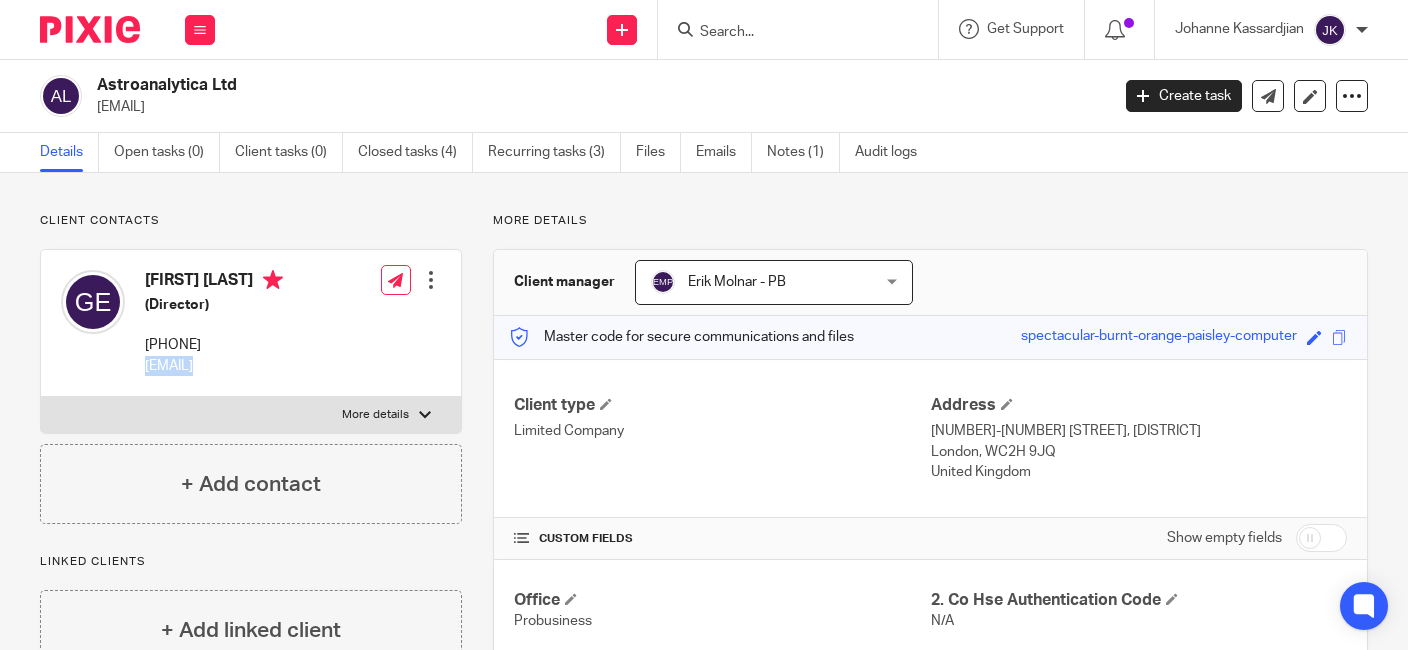 drag, startPoint x: 205, startPoint y: 278, endPoint x: 188, endPoint y: 277, distance: 17.029387 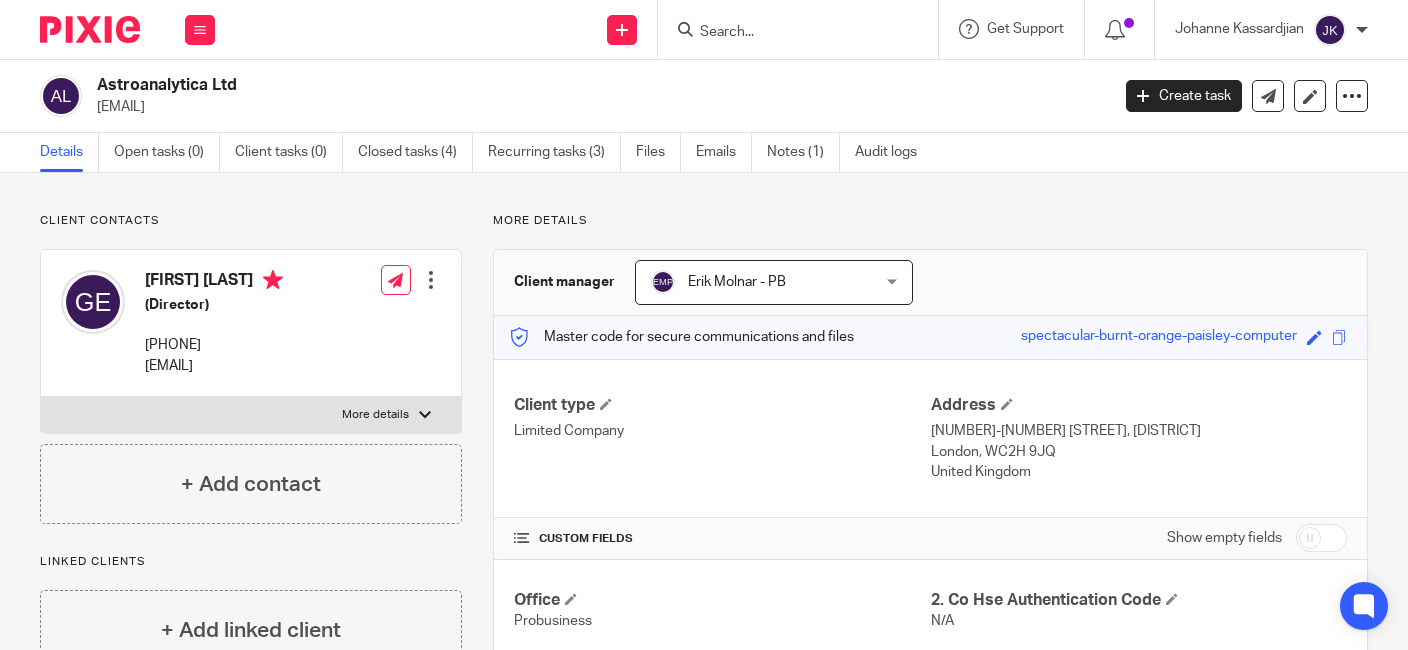 drag, startPoint x: 199, startPoint y: 279, endPoint x: 105, endPoint y: 284, distance: 94.13288 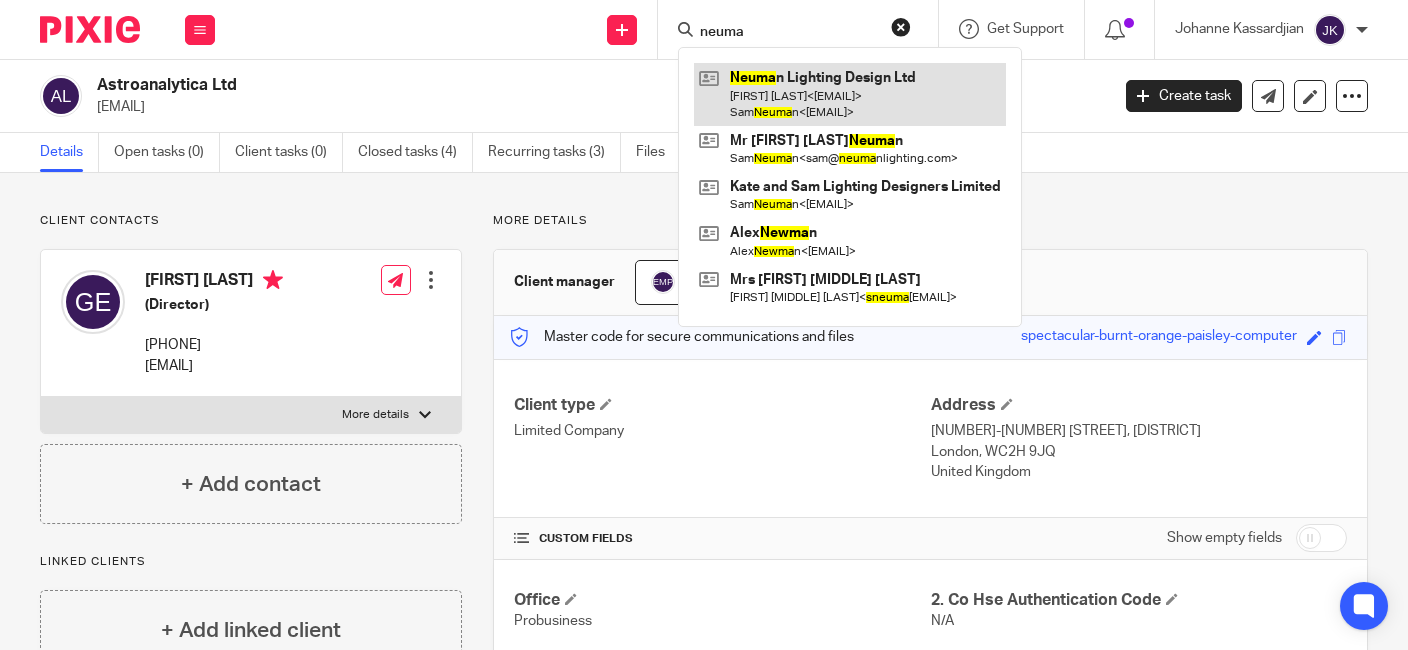 type on "neuma" 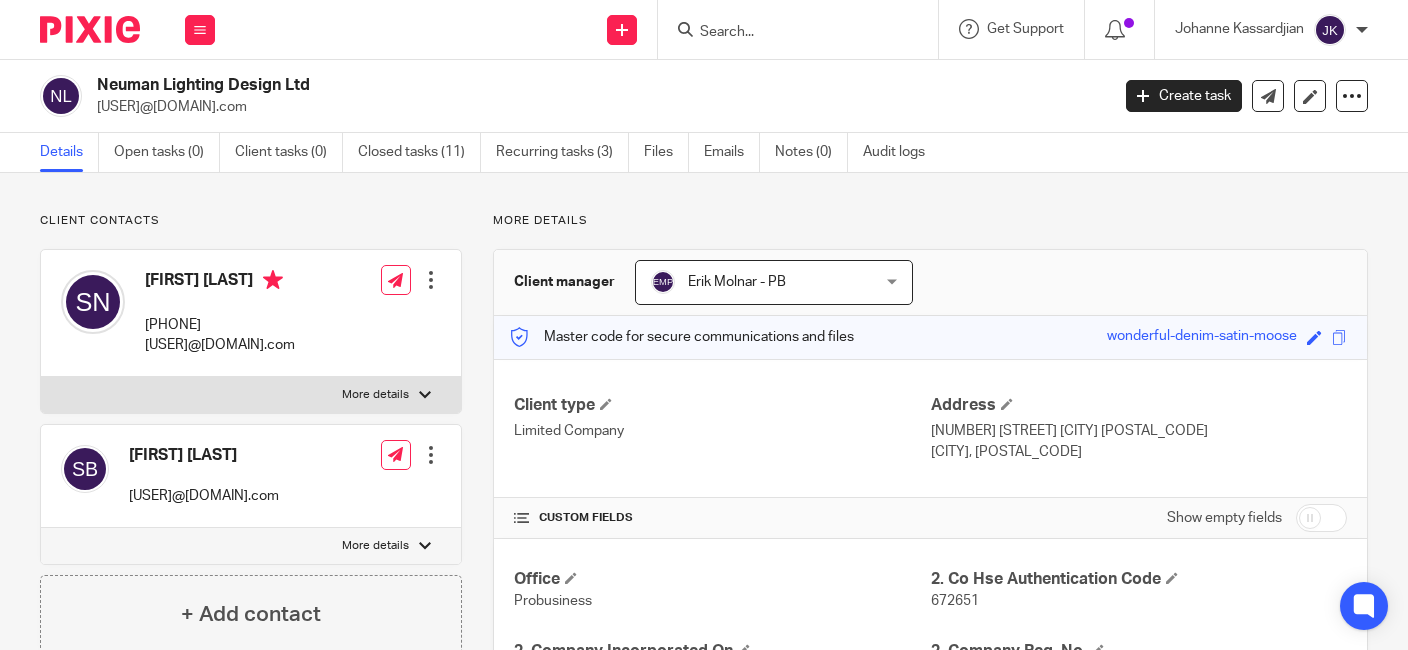 scroll, scrollTop: 0, scrollLeft: 0, axis: both 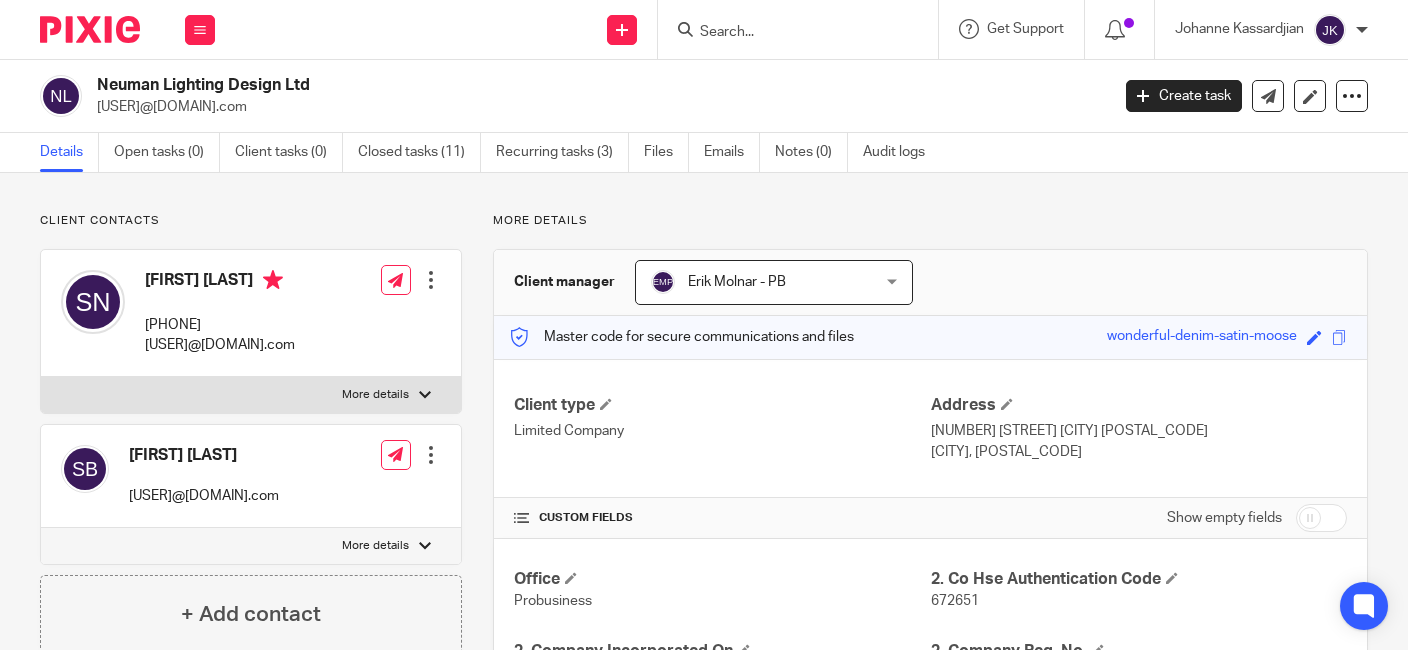drag, startPoint x: 244, startPoint y: 282, endPoint x: 143, endPoint y: 283, distance: 101.00495 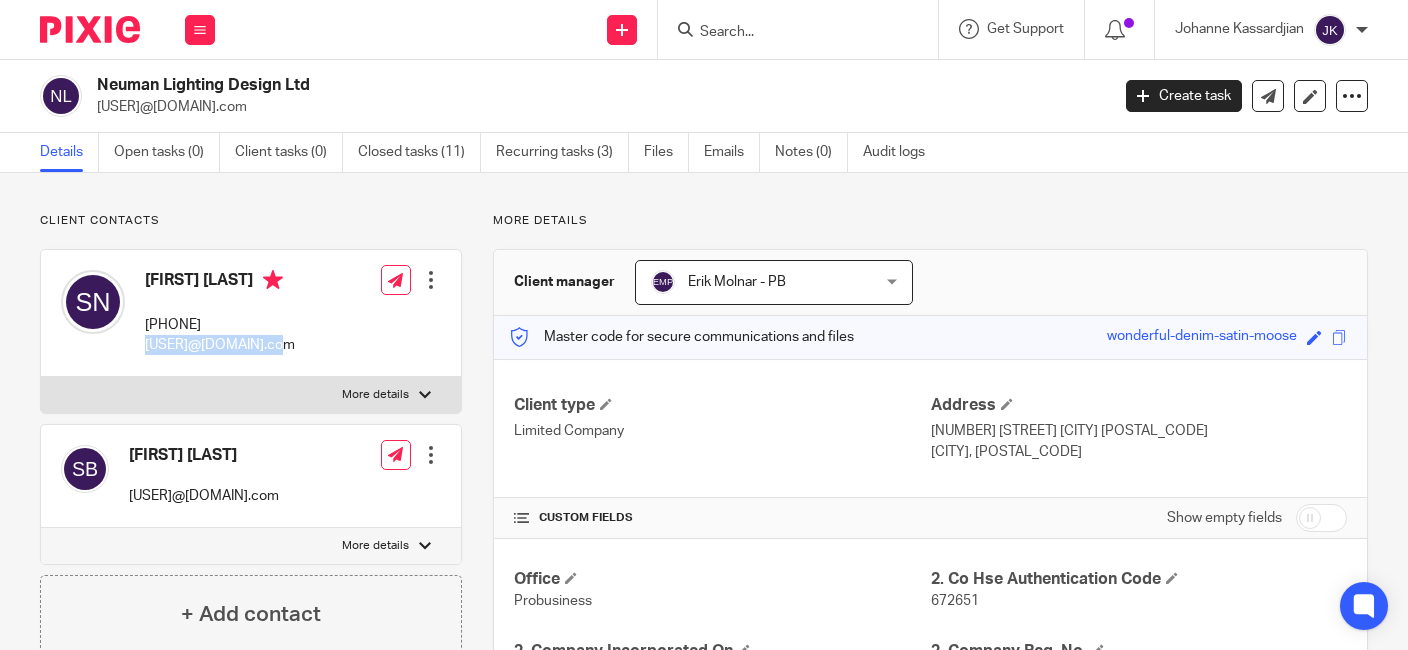 drag, startPoint x: 288, startPoint y: 348, endPoint x: 145, endPoint y: 350, distance: 143.01399 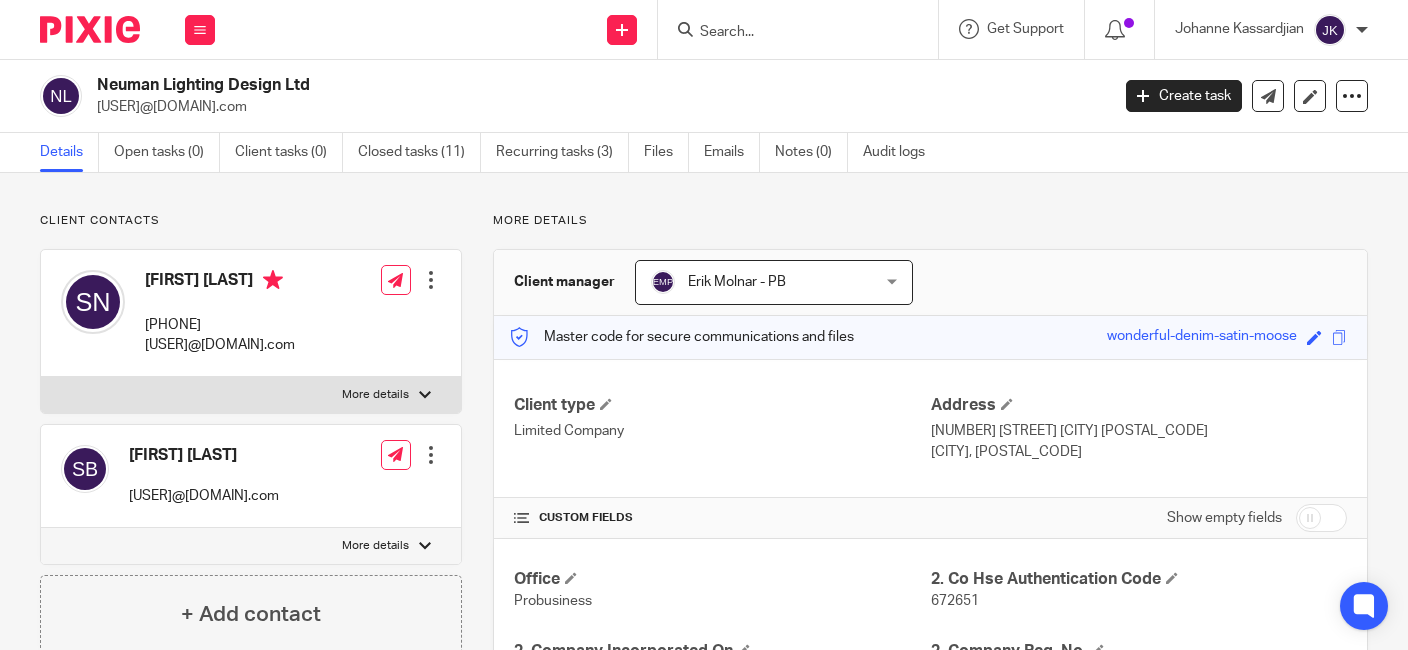 click at bounding box center (788, 33) 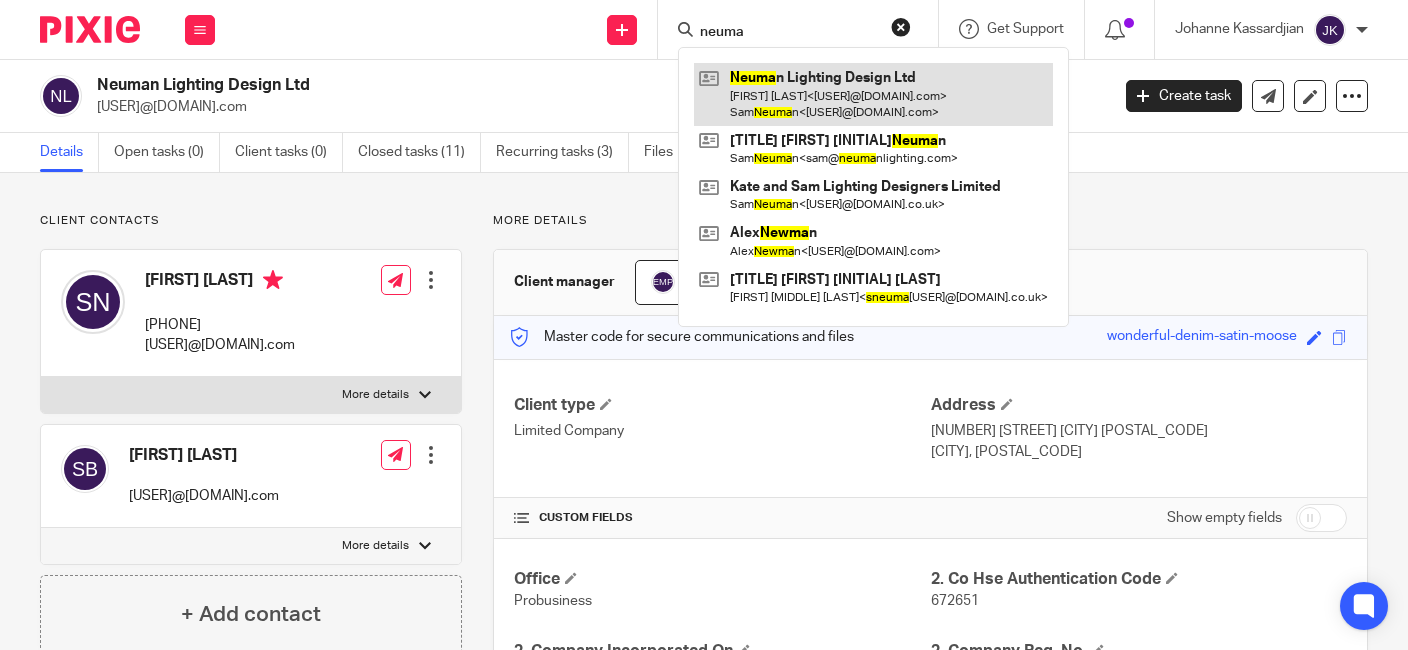 type on "neuma" 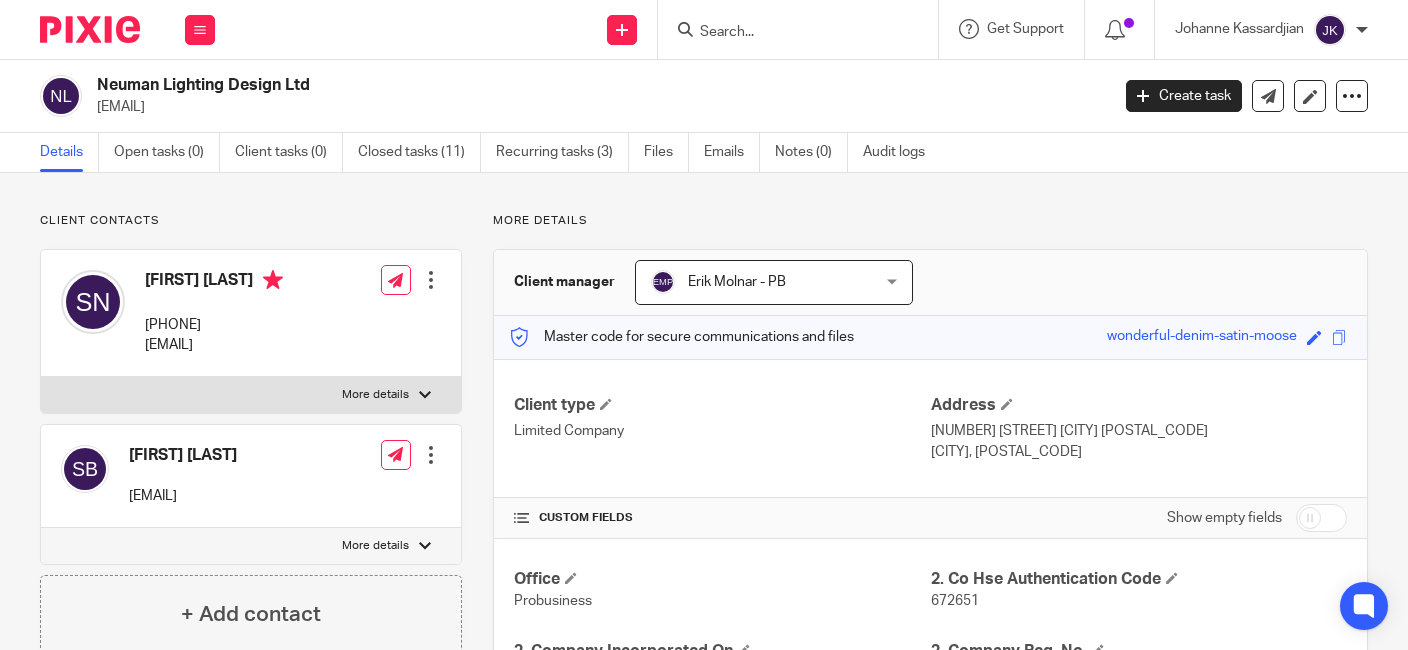 scroll, scrollTop: 0, scrollLeft: 0, axis: both 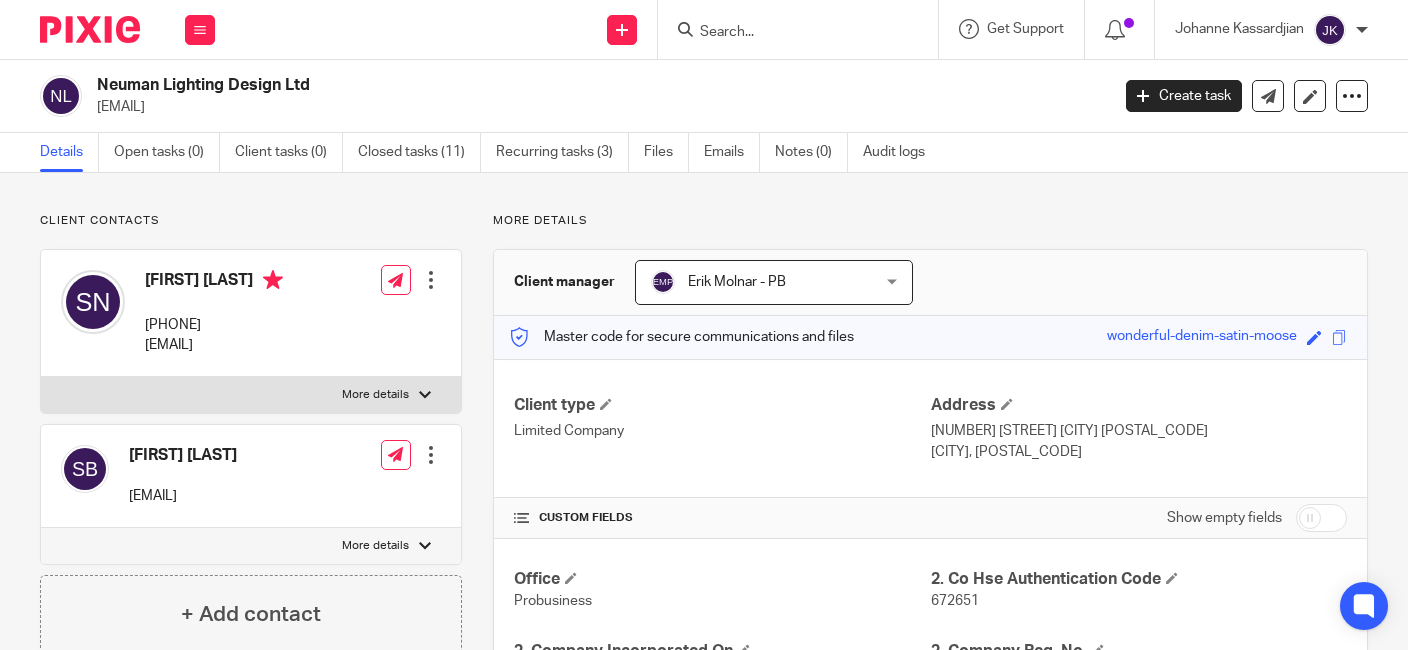 click at bounding box center (788, 33) 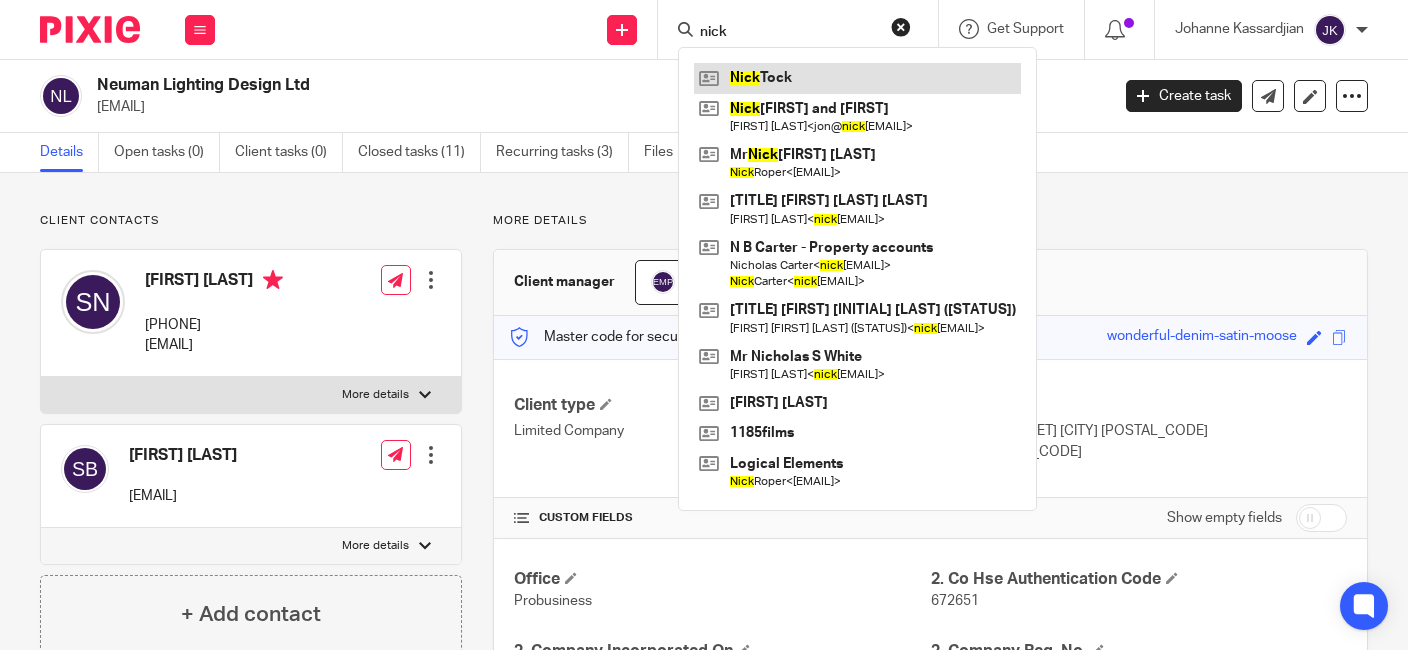 type on "nick" 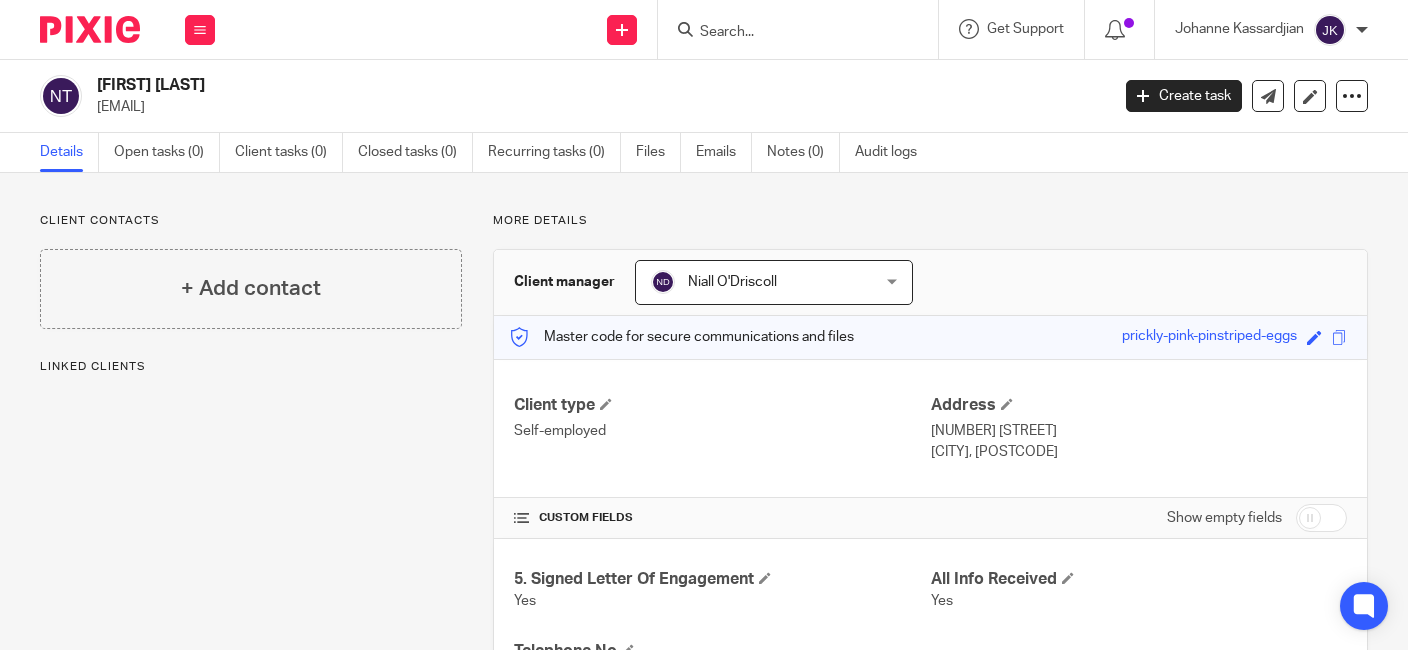 scroll, scrollTop: 0, scrollLeft: 0, axis: both 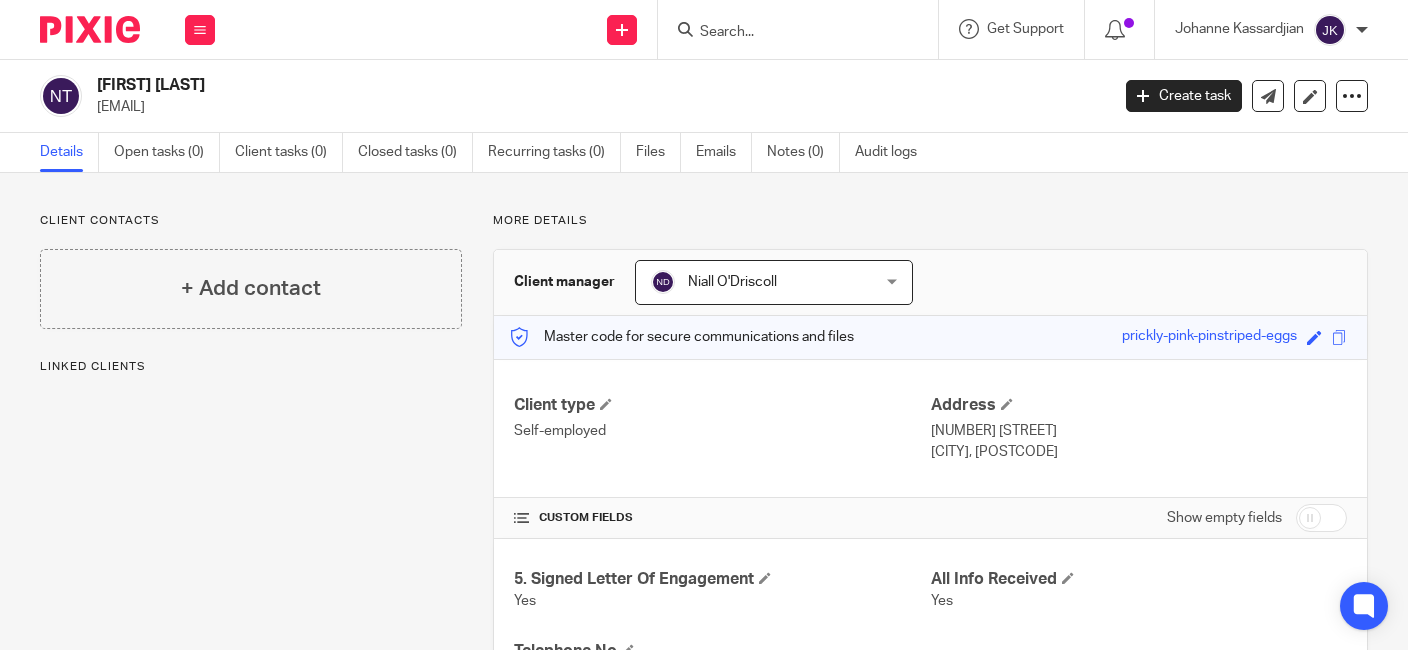 drag, startPoint x: 250, startPoint y: 109, endPoint x: 98, endPoint y: 120, distance: 152.3975 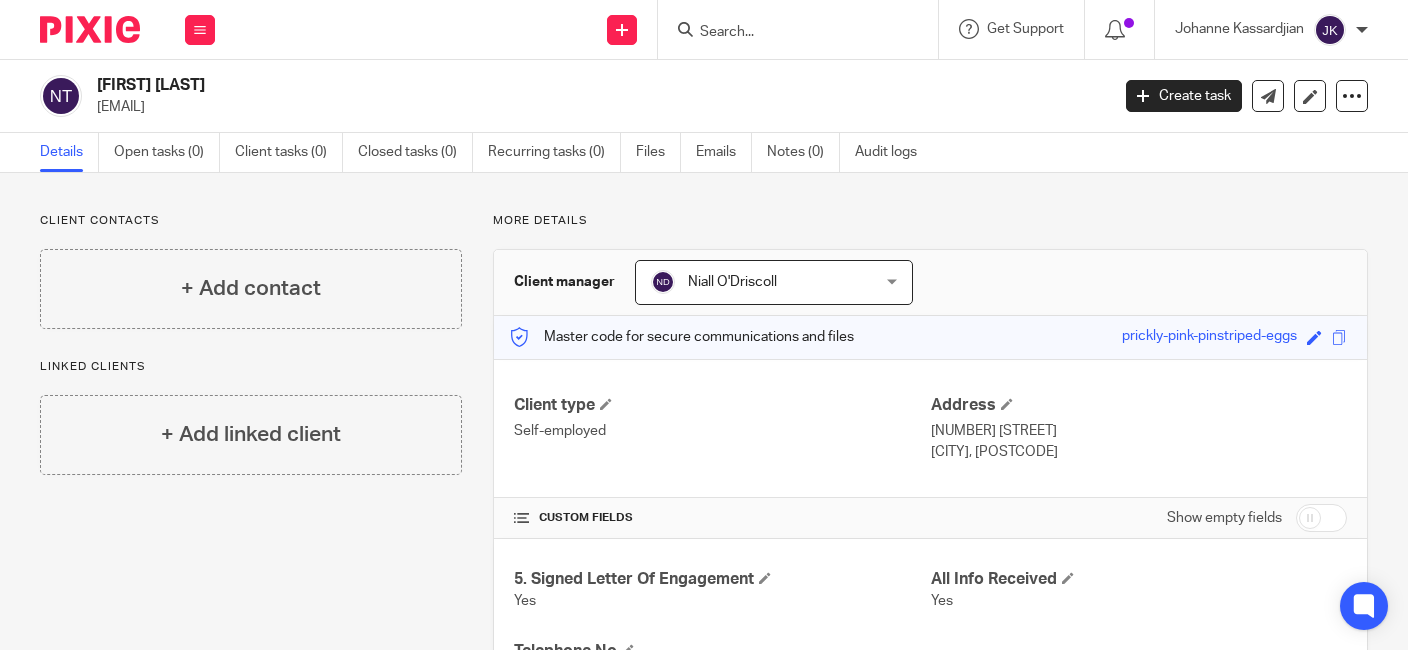 copy on "nick.tock@sjpp.co.uk" 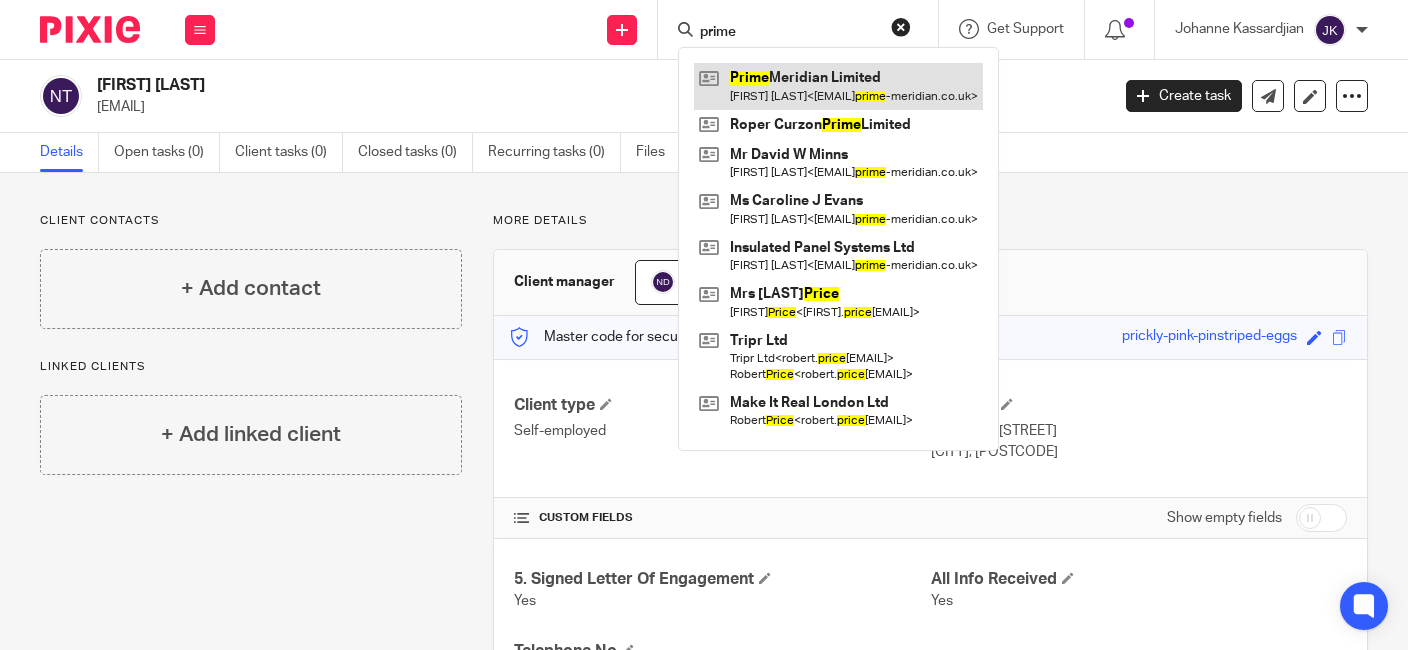 type on "prime" 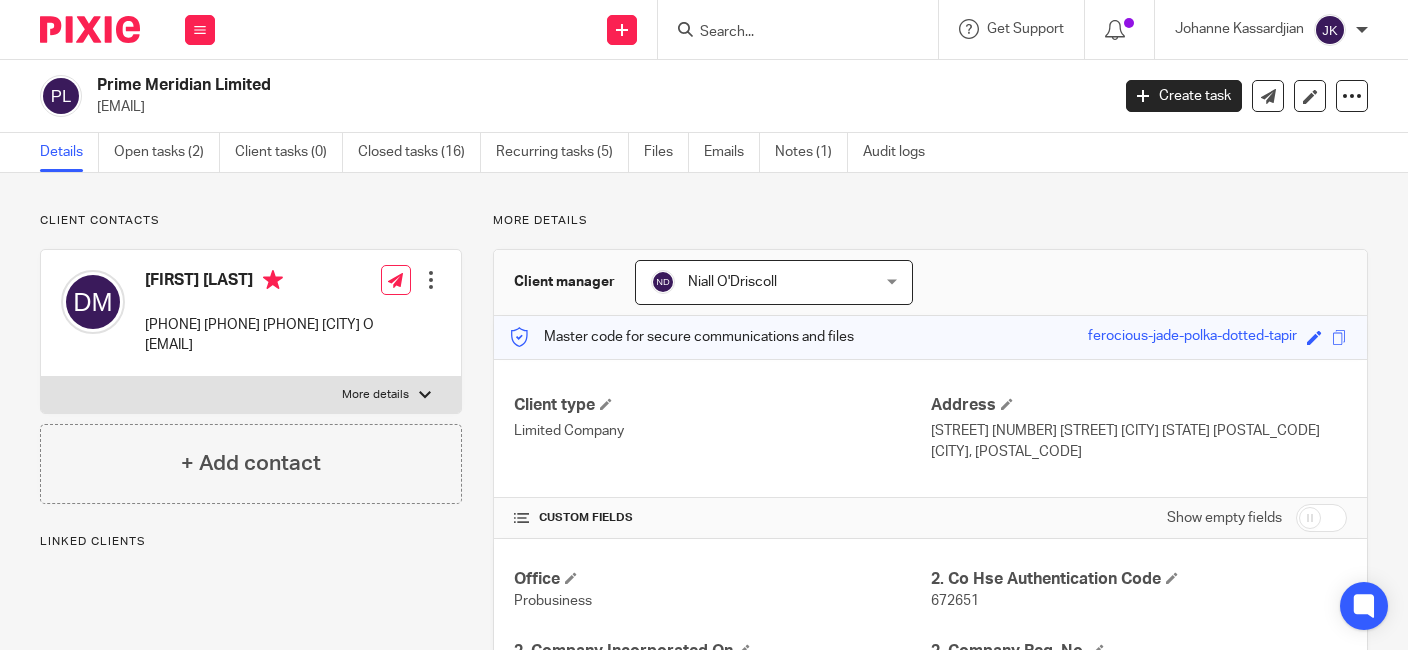 scroll, scrollTop: 0, scrollLeft: 0, axis: both 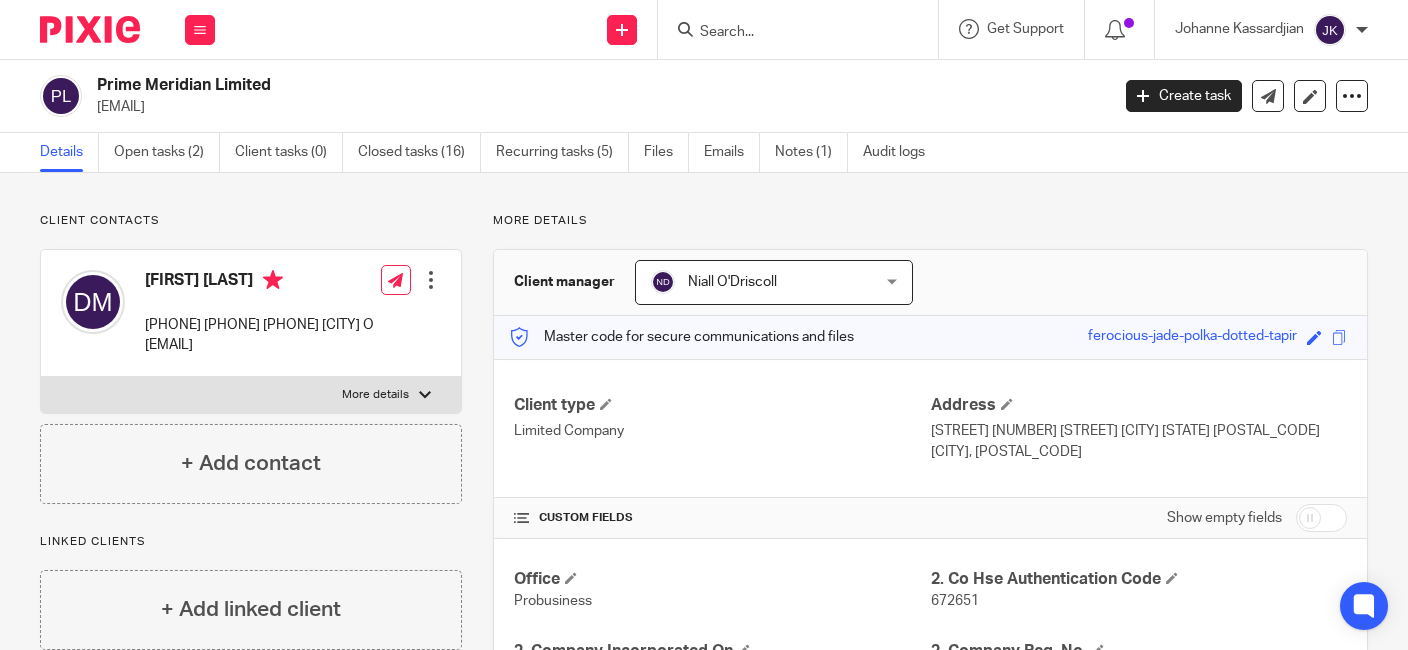 drag, startPoint x: 240, startPoint y: 287, endPoint x: 144, endPoint y: 287, distance: 96 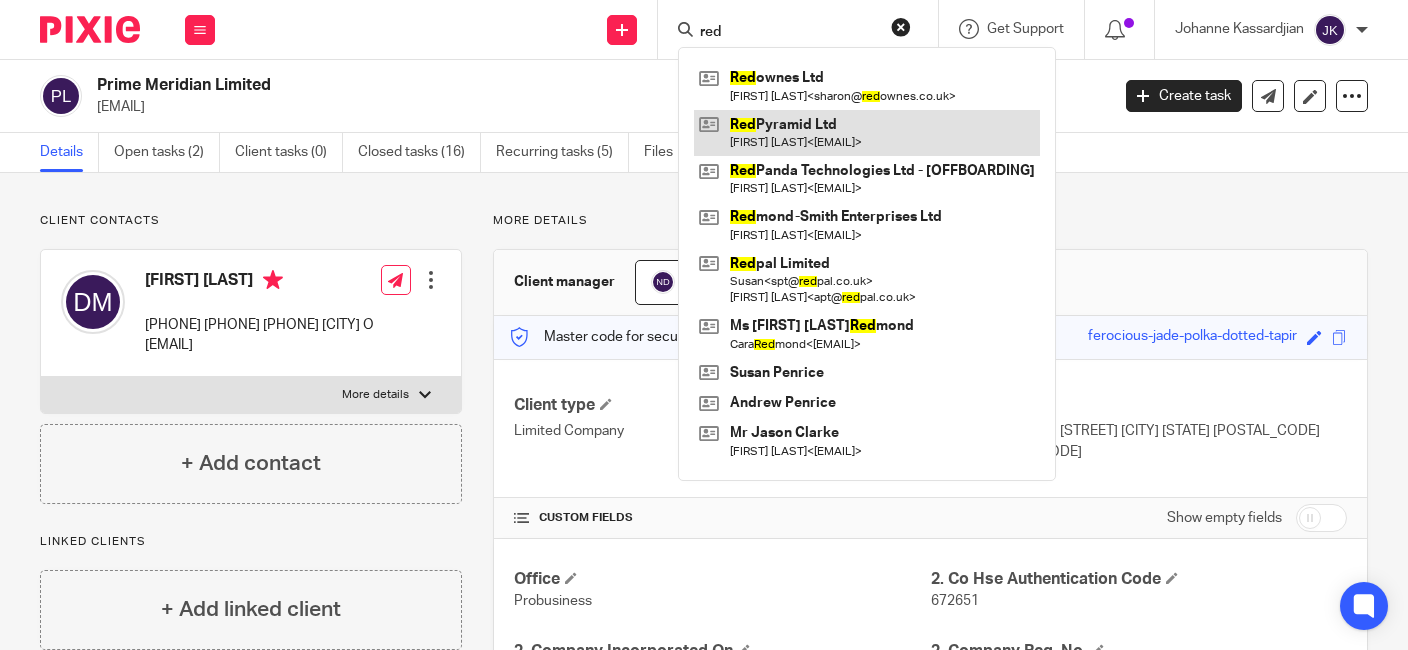 type on "red" 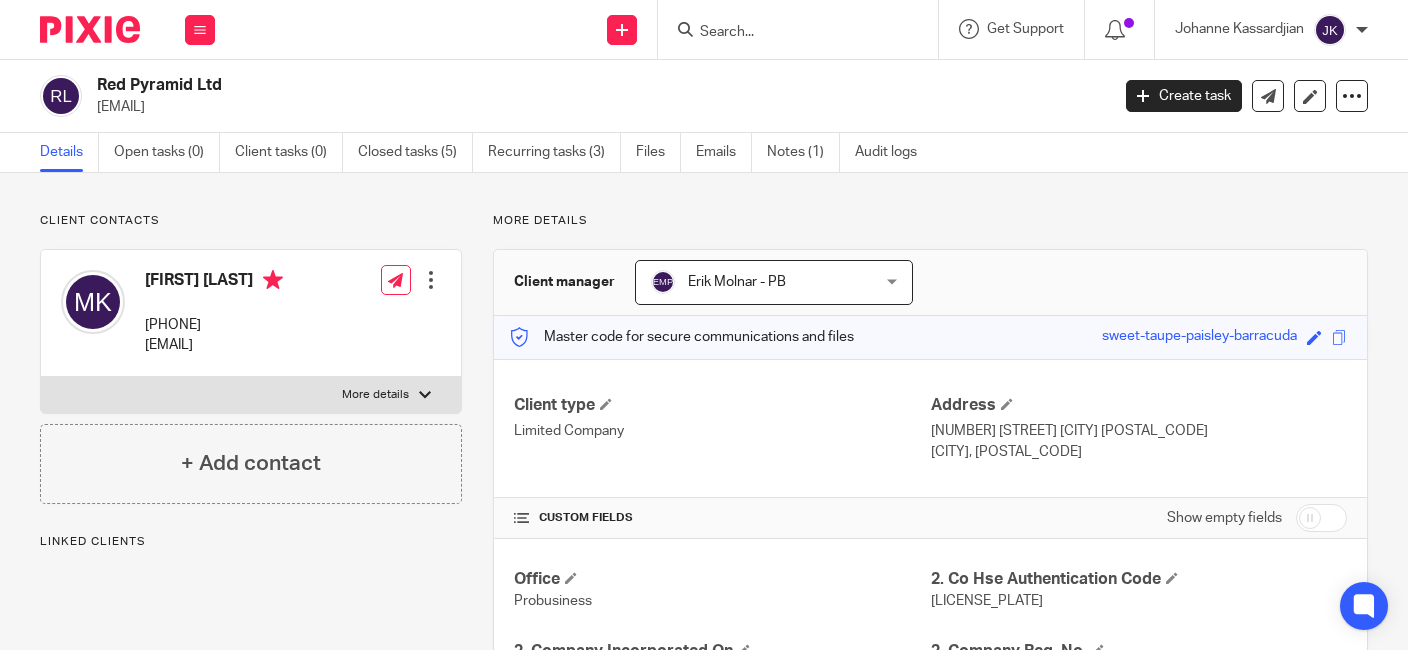 scroll, scrollTop: 0, scrollLeft: 0, axis: both 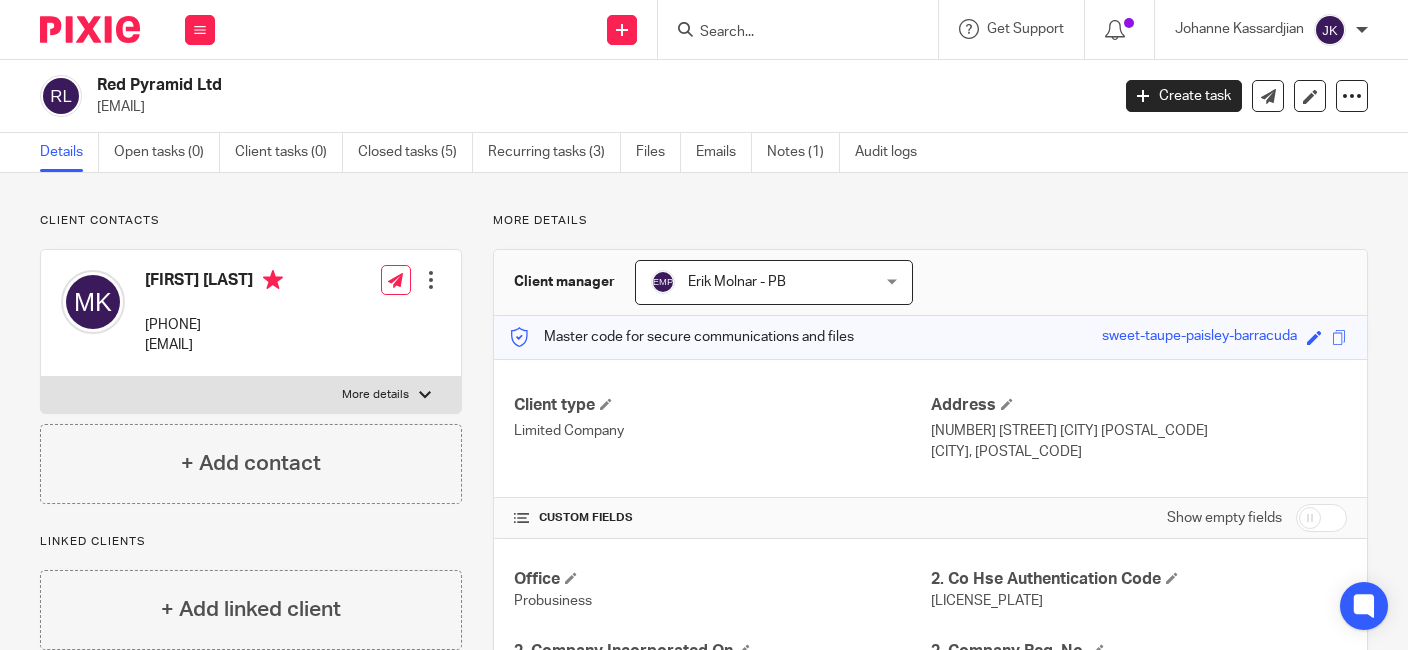 drag, startPoint x: 323, startPoint y: 101, endPoint x: 96, endPoint y: 121, distance: 227.87935 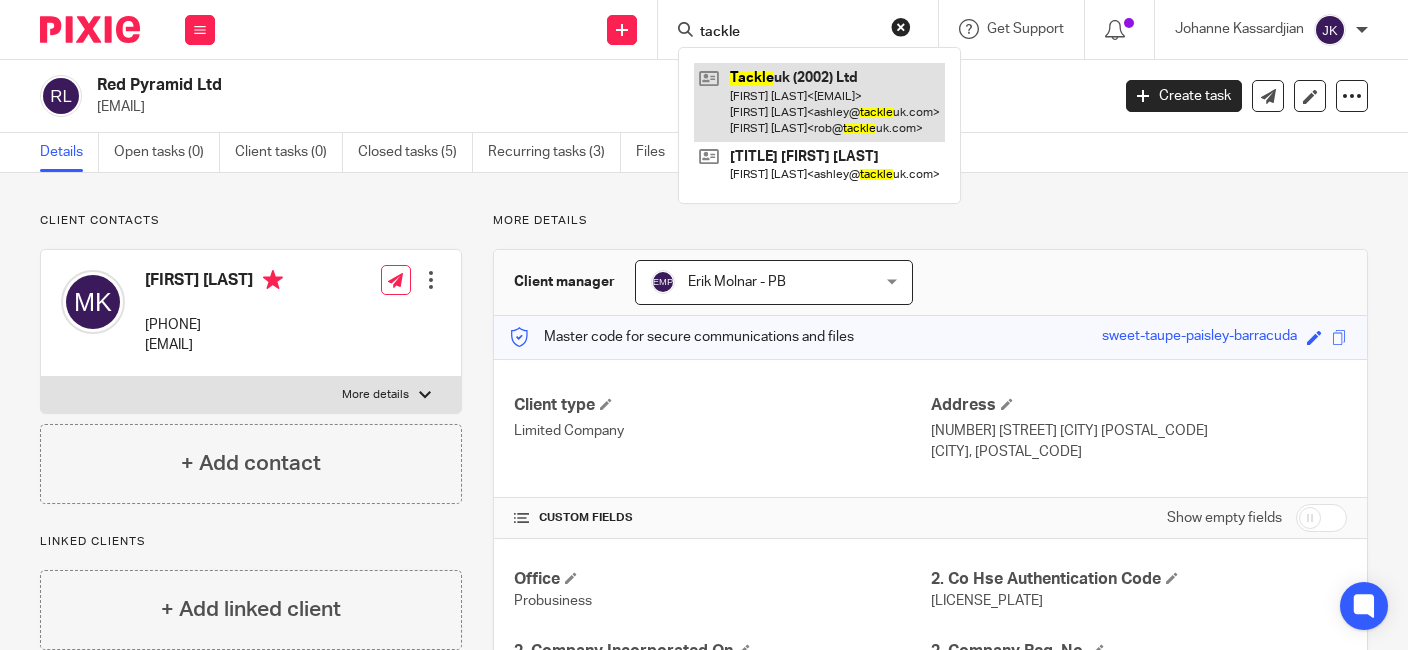 type on "tackle" 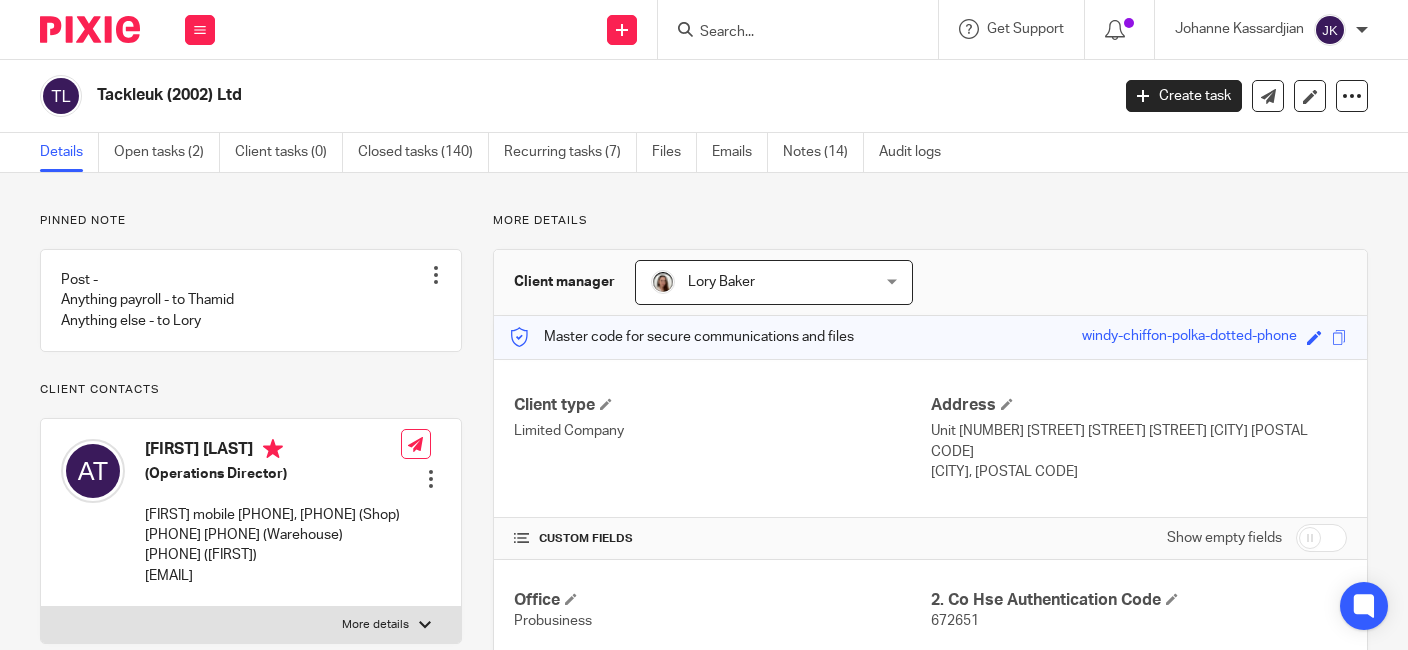 scroll, scrollTop: 0, scrollLeft: 0, axis: both 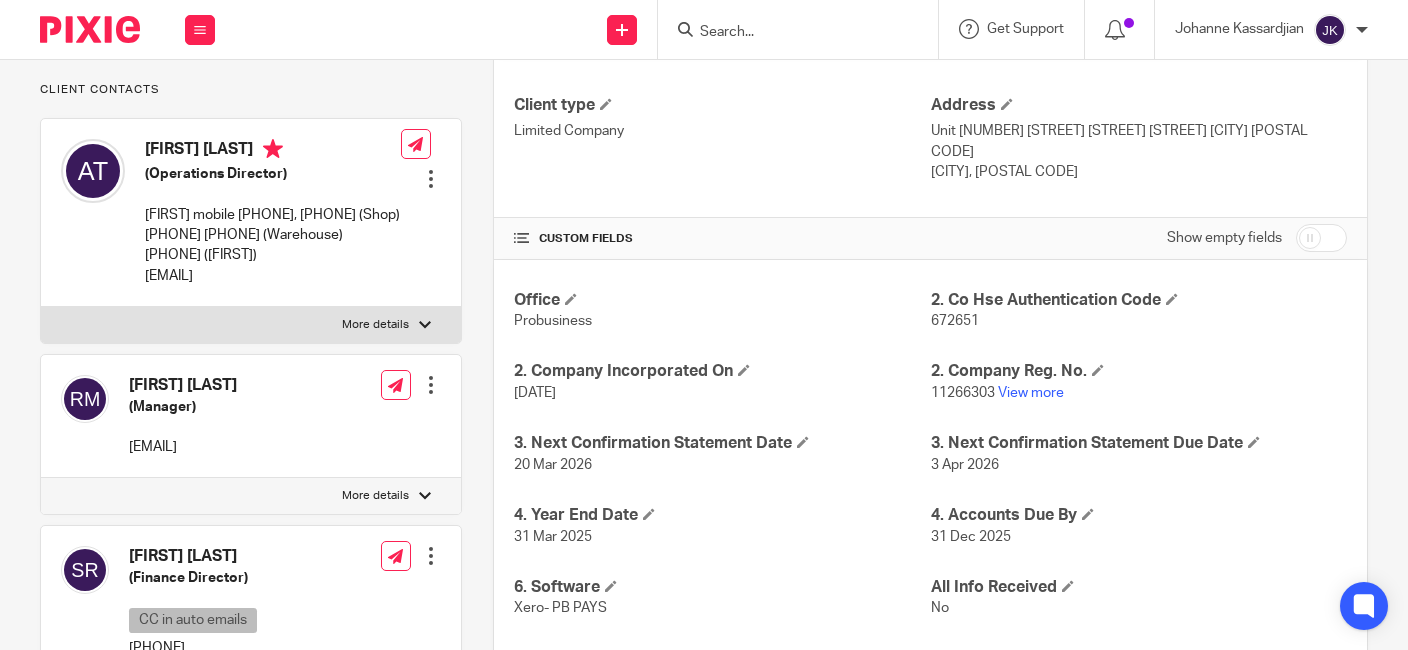 drag, startPoint x: 261, startPoint y: 171, endPoint x: 141, endPoint y: 166, distance: 120.10412 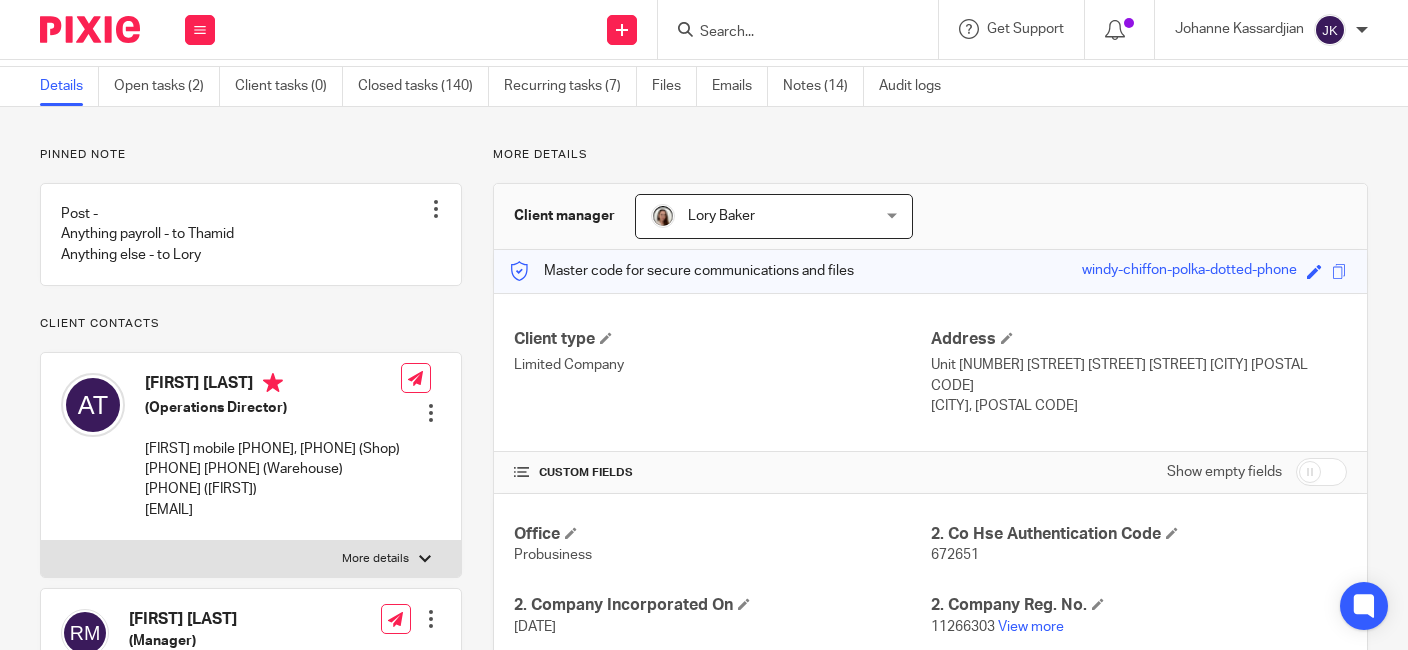scroll, scrollTop: 0, scrollLeft: 0, axis: both 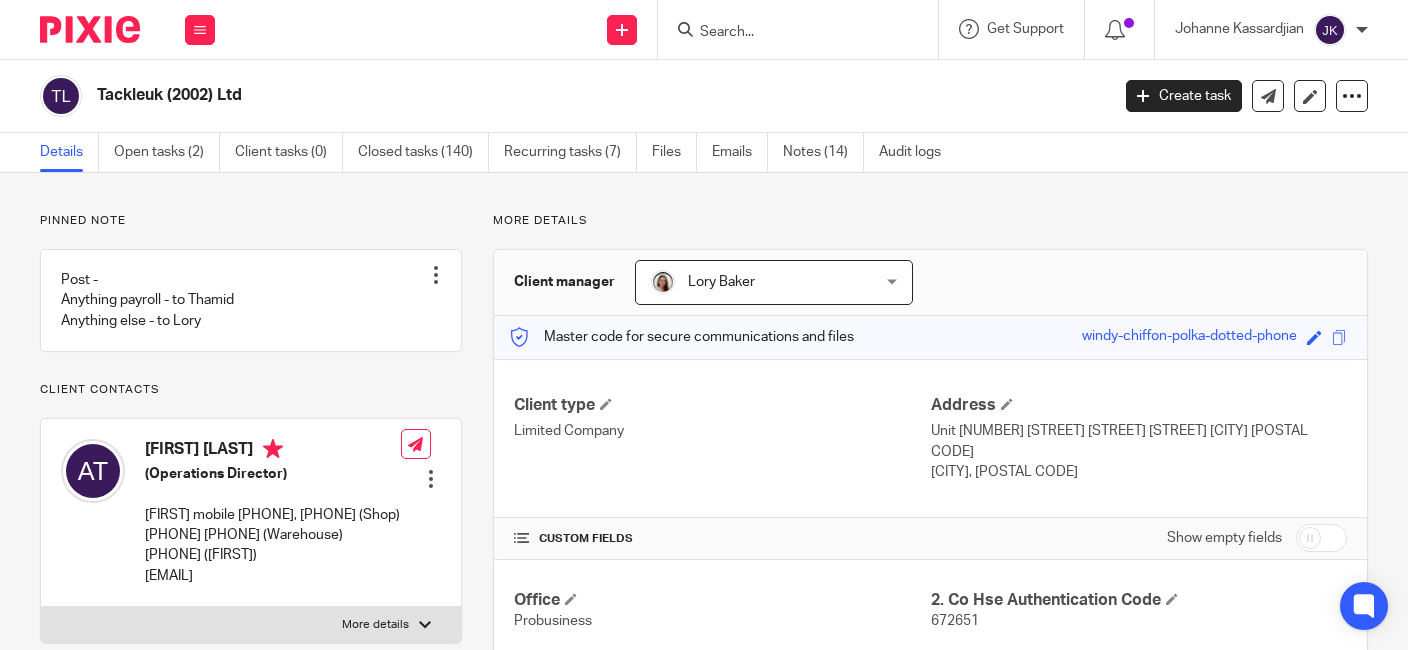 click at bounding box center [788, 33] 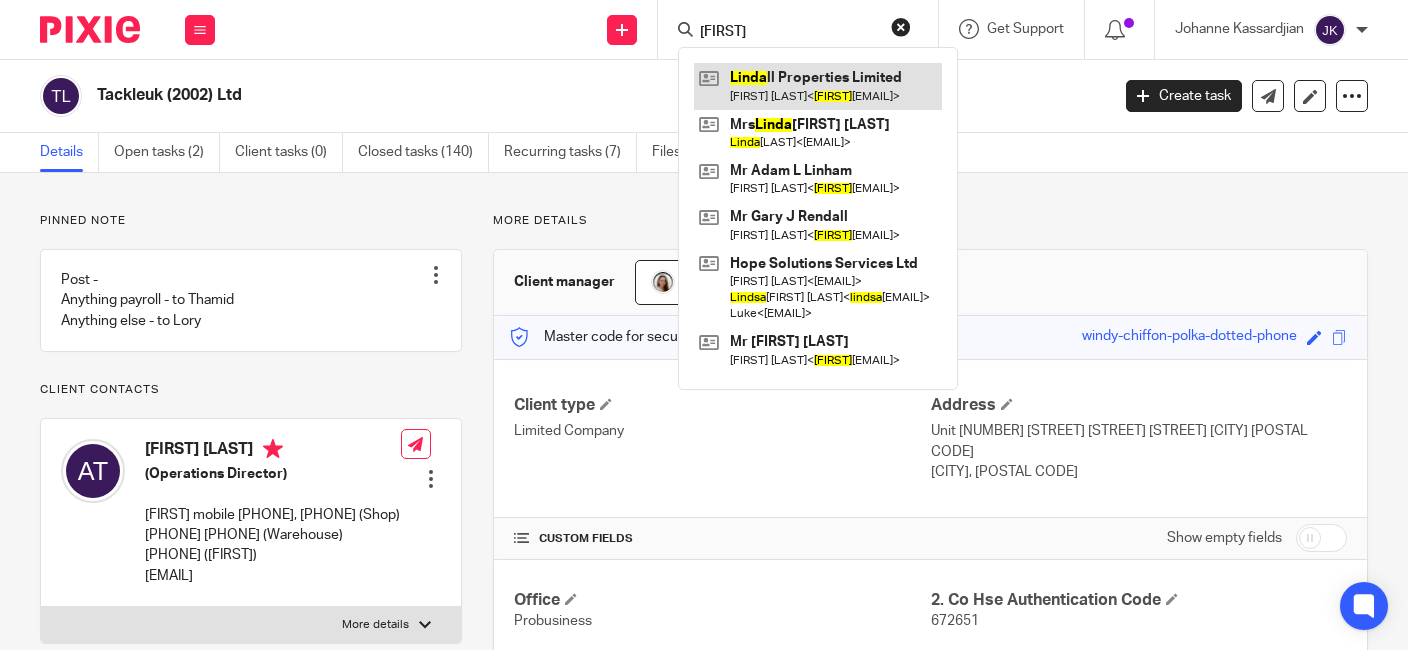 type on "[FIRST]" 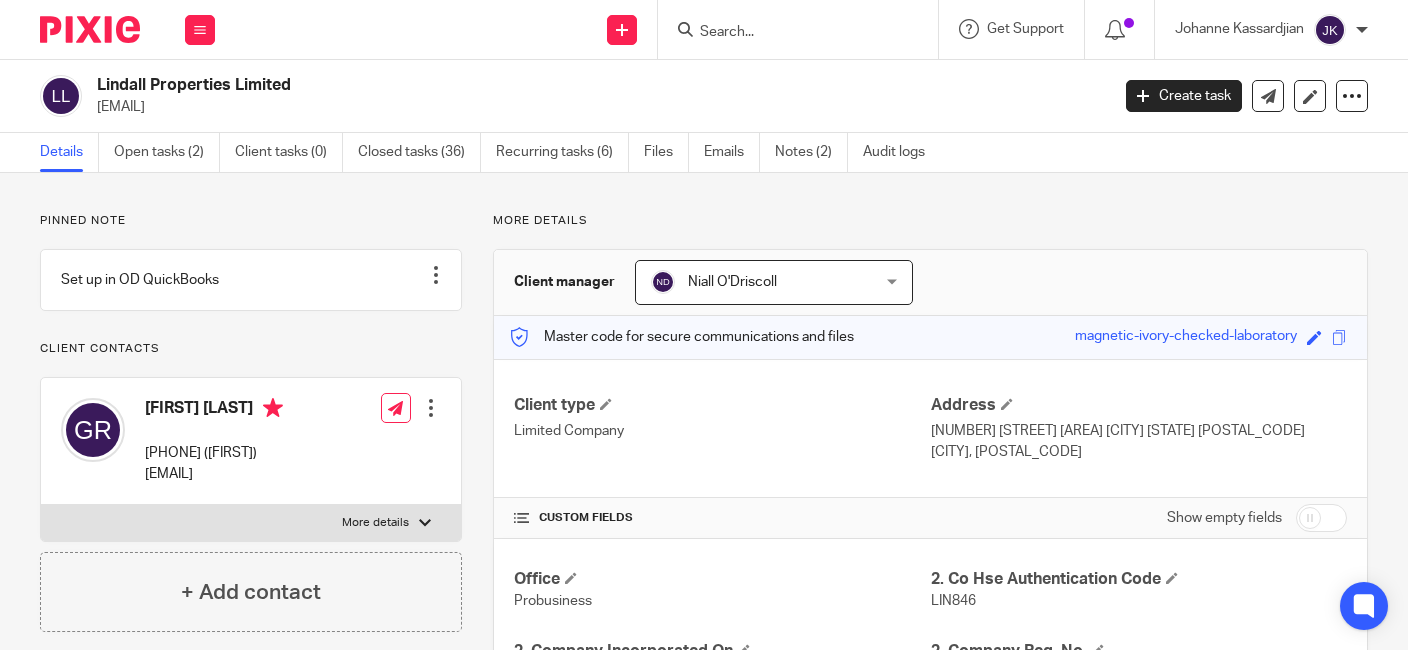 scroll, scrollTop: 0, scrollLeft: 0, axis: both 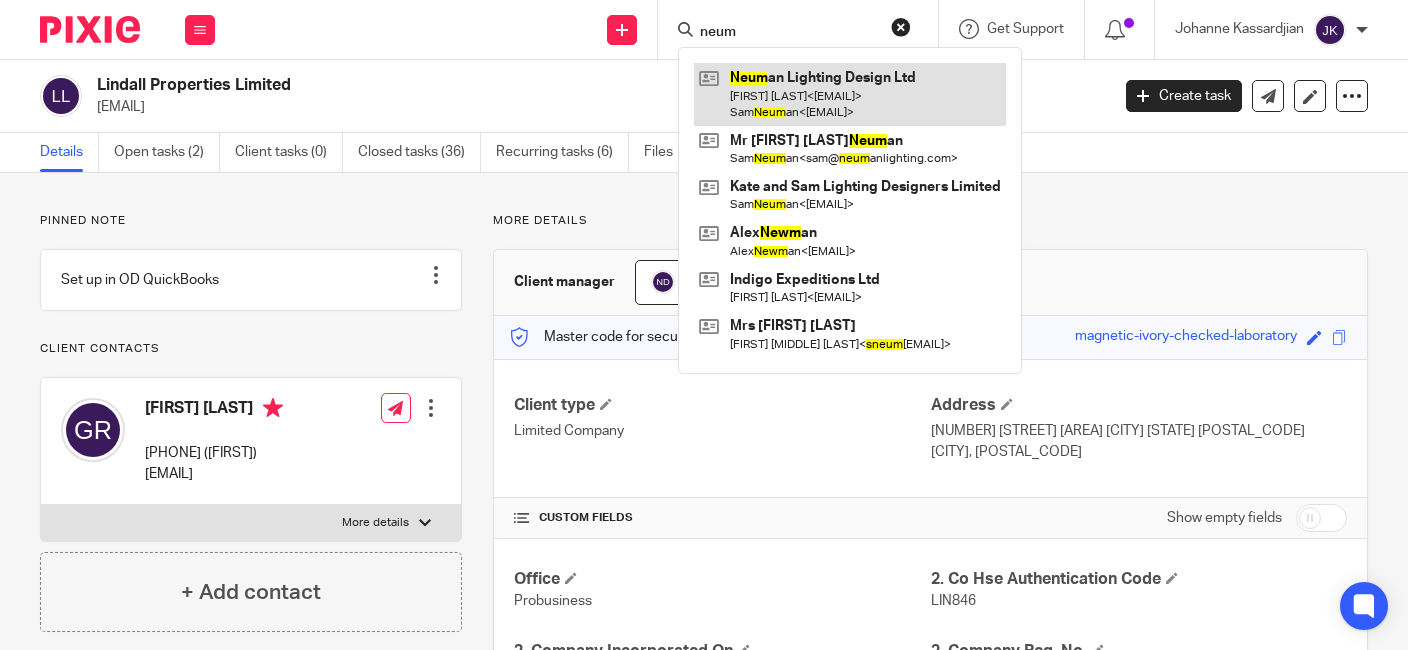 type on "neum" 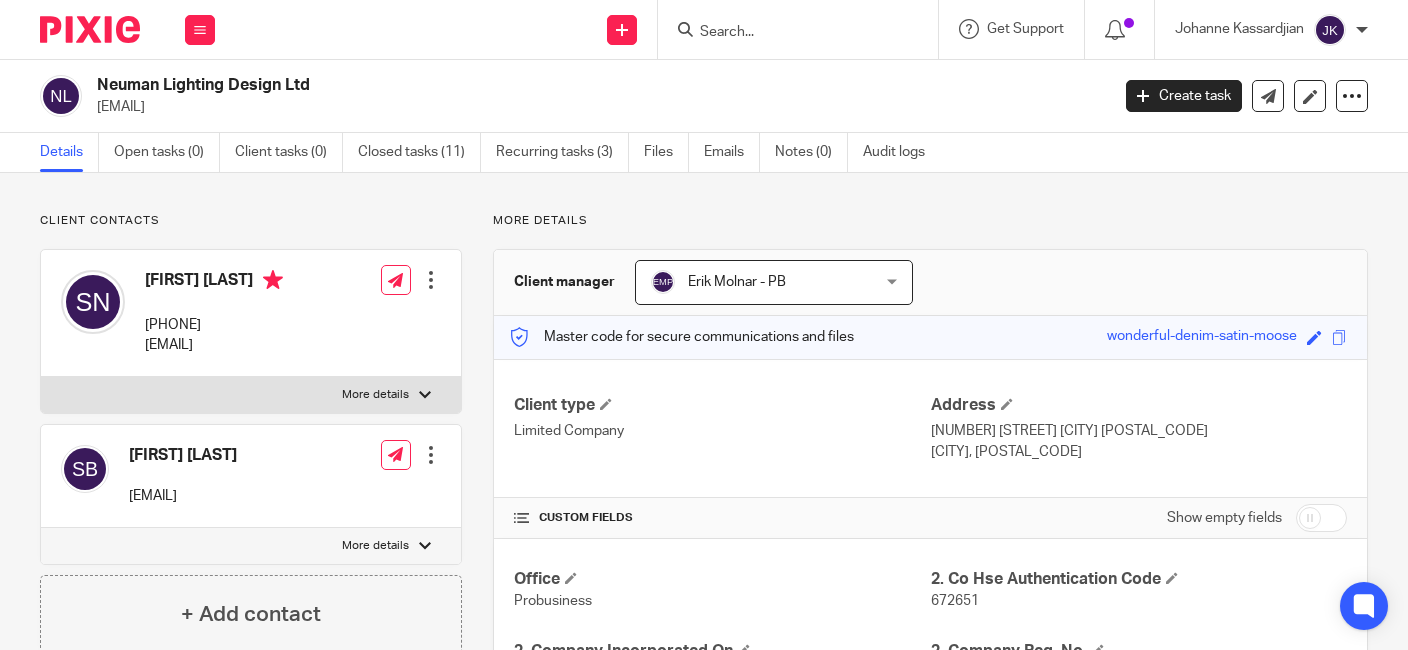scroll, scrollTop: 0, scrollLeft: 0, axis: both 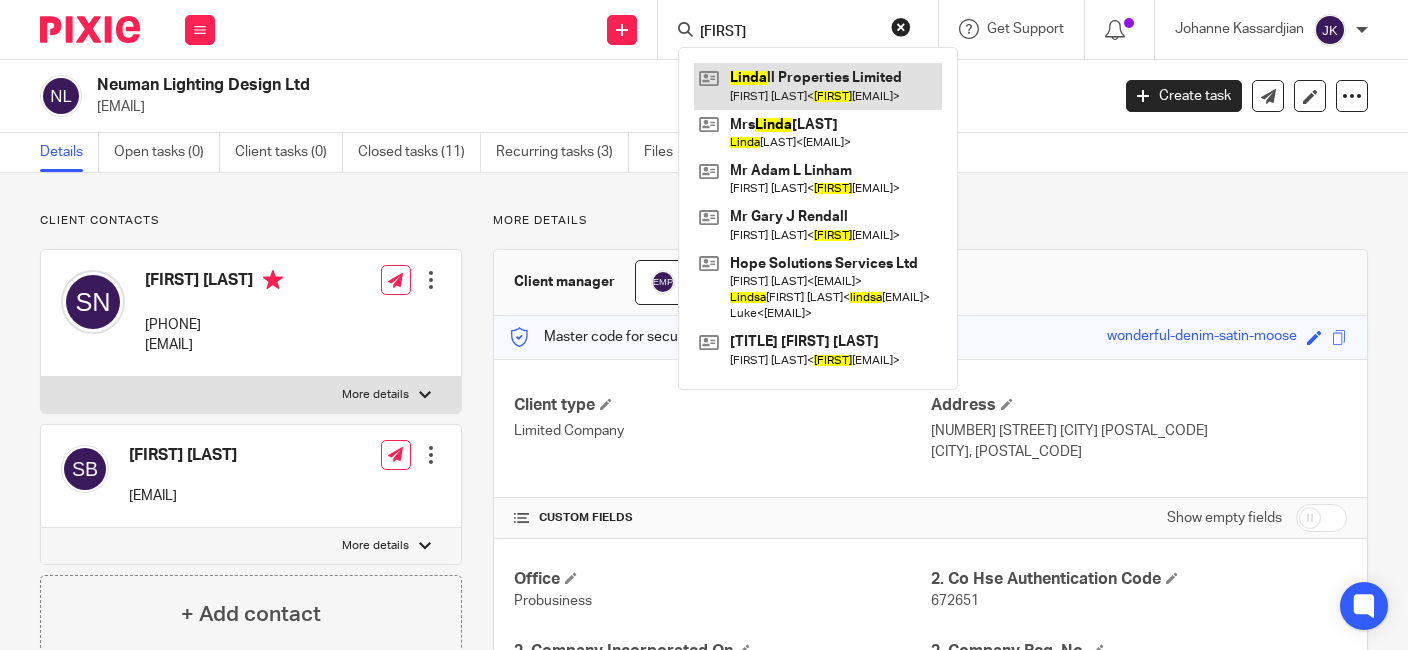 type on "[FIRST]" 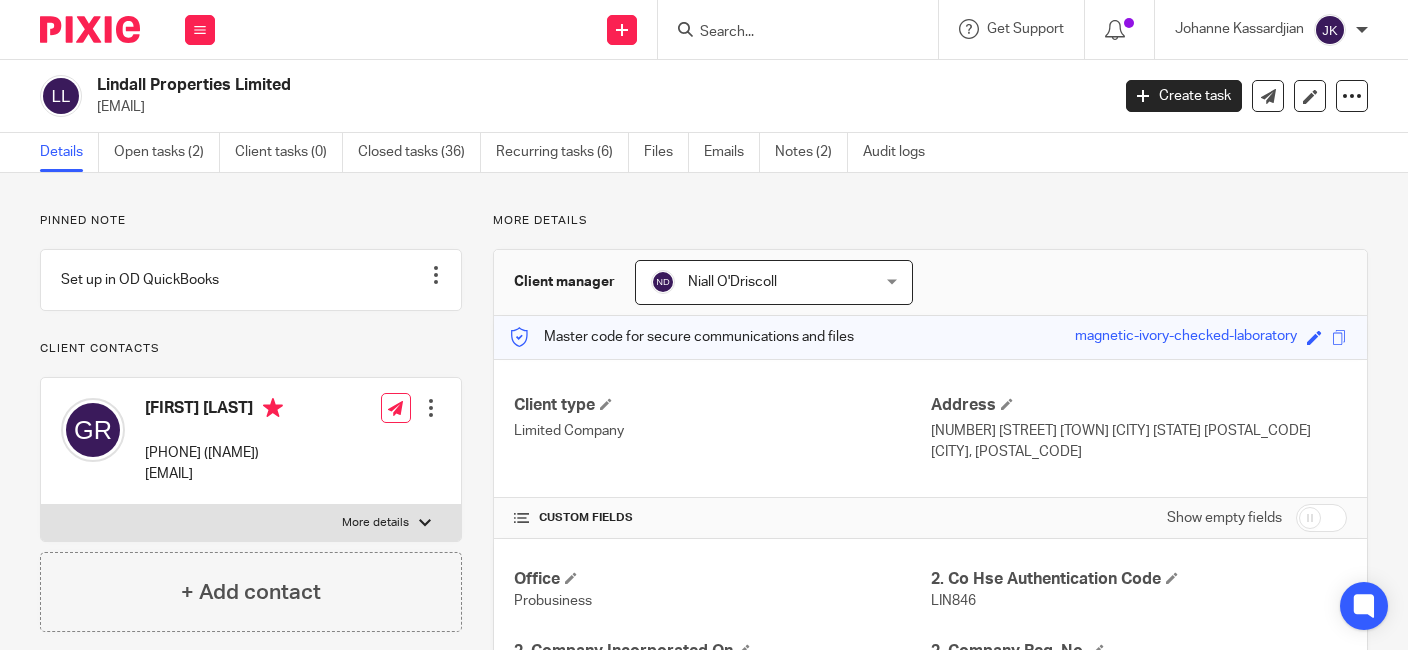 scroll, scrollTop: 0, scrollLeft: 0, axis: both 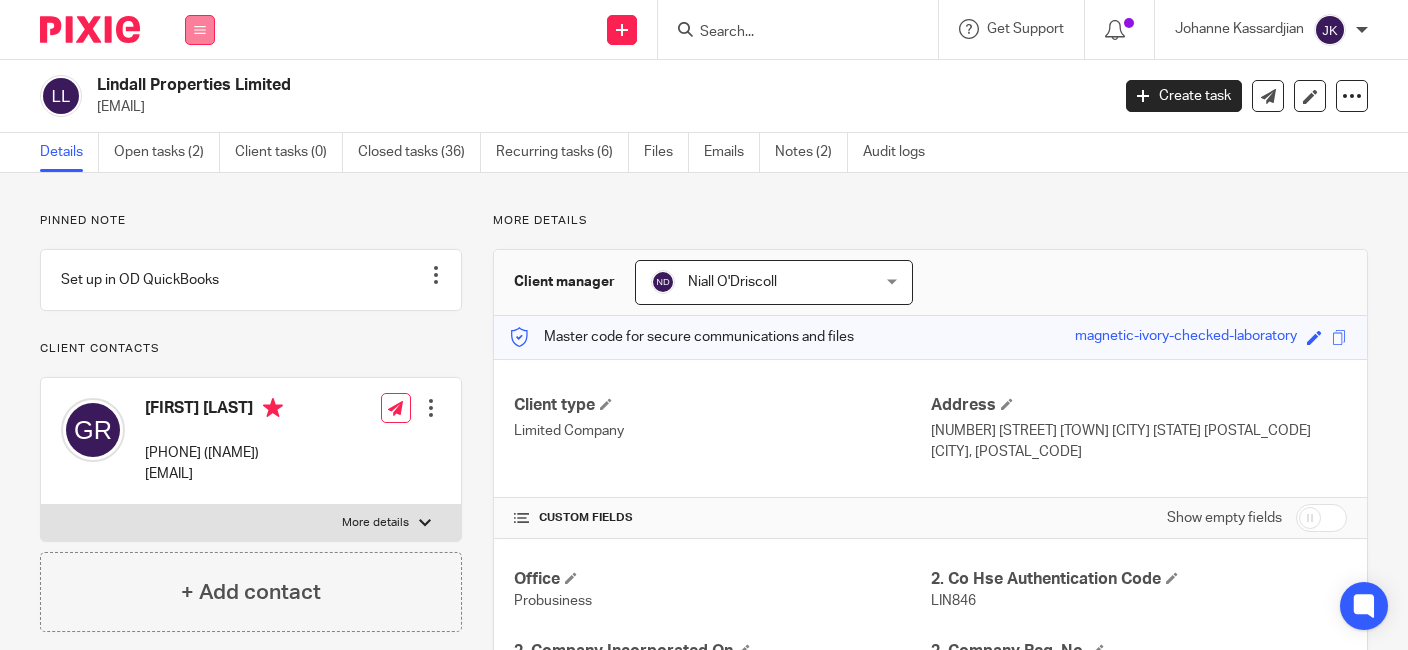click at bounding box center [200, 30] 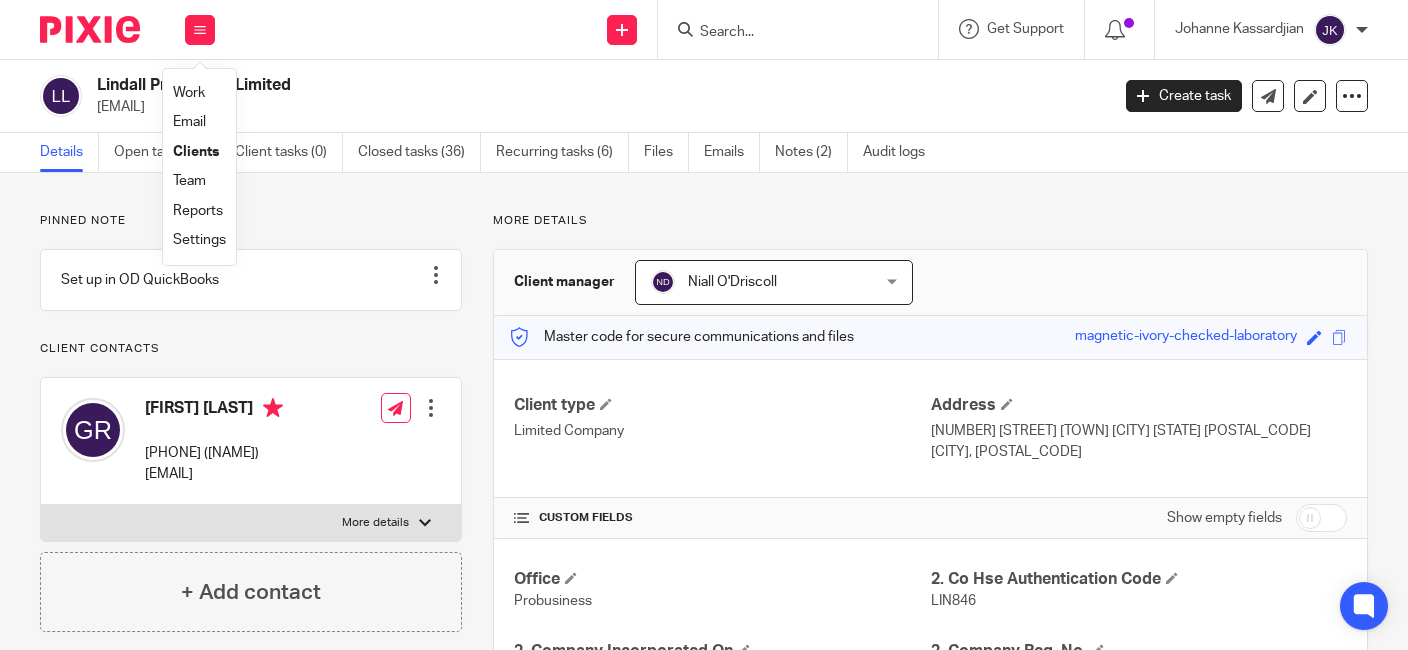 click on "Work" at bounding box center [189, 93] 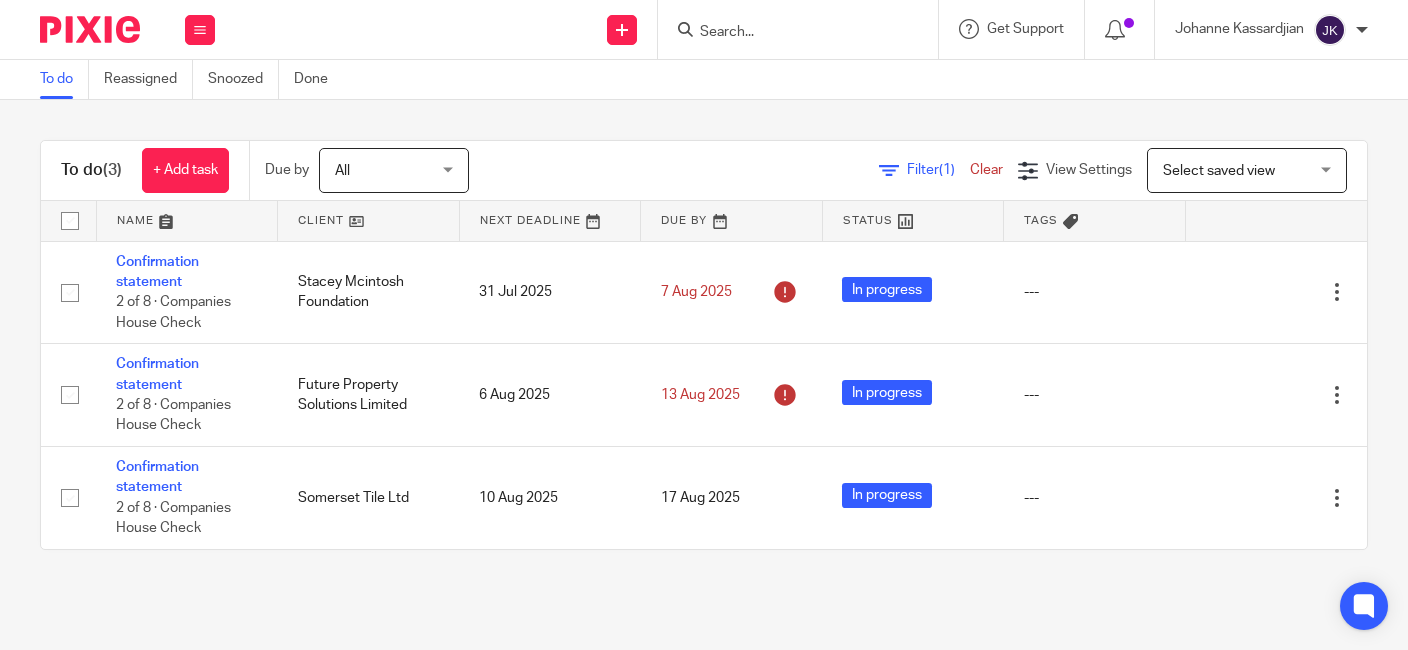 scroll, scrollTop: 0, scrollLeft: 0, axis: both 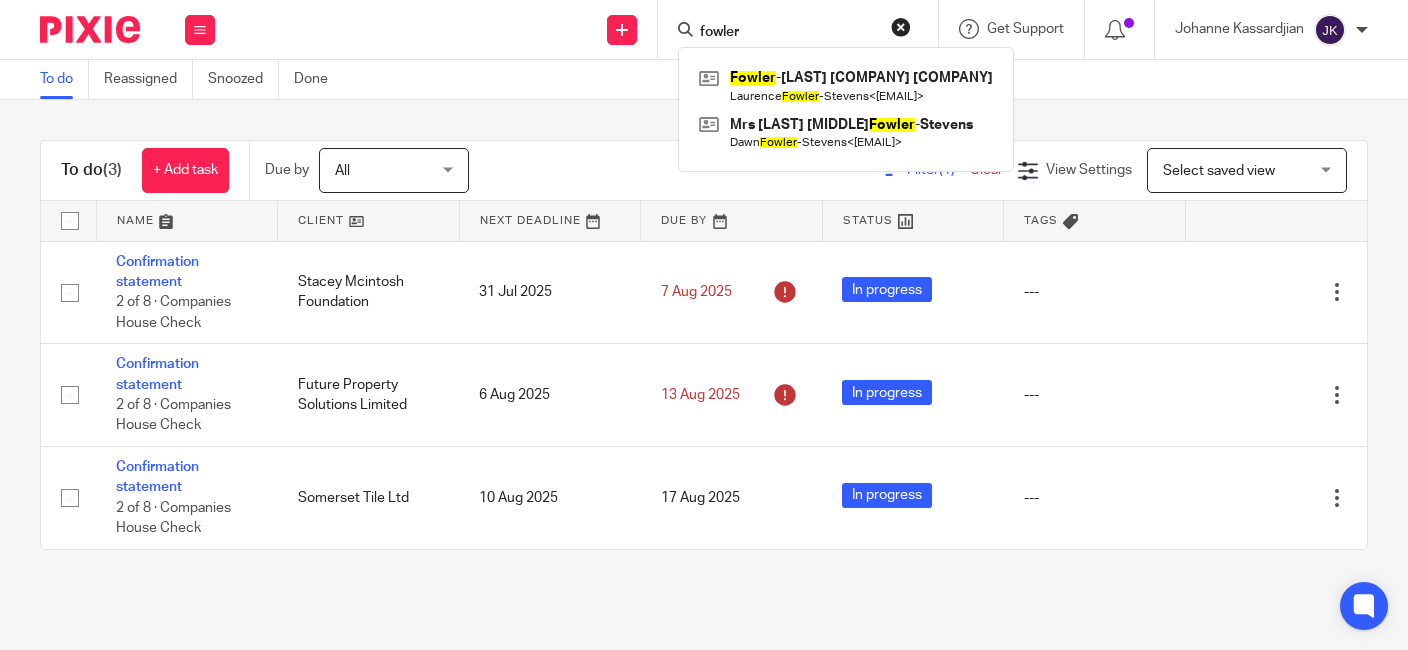 type on "fowler" 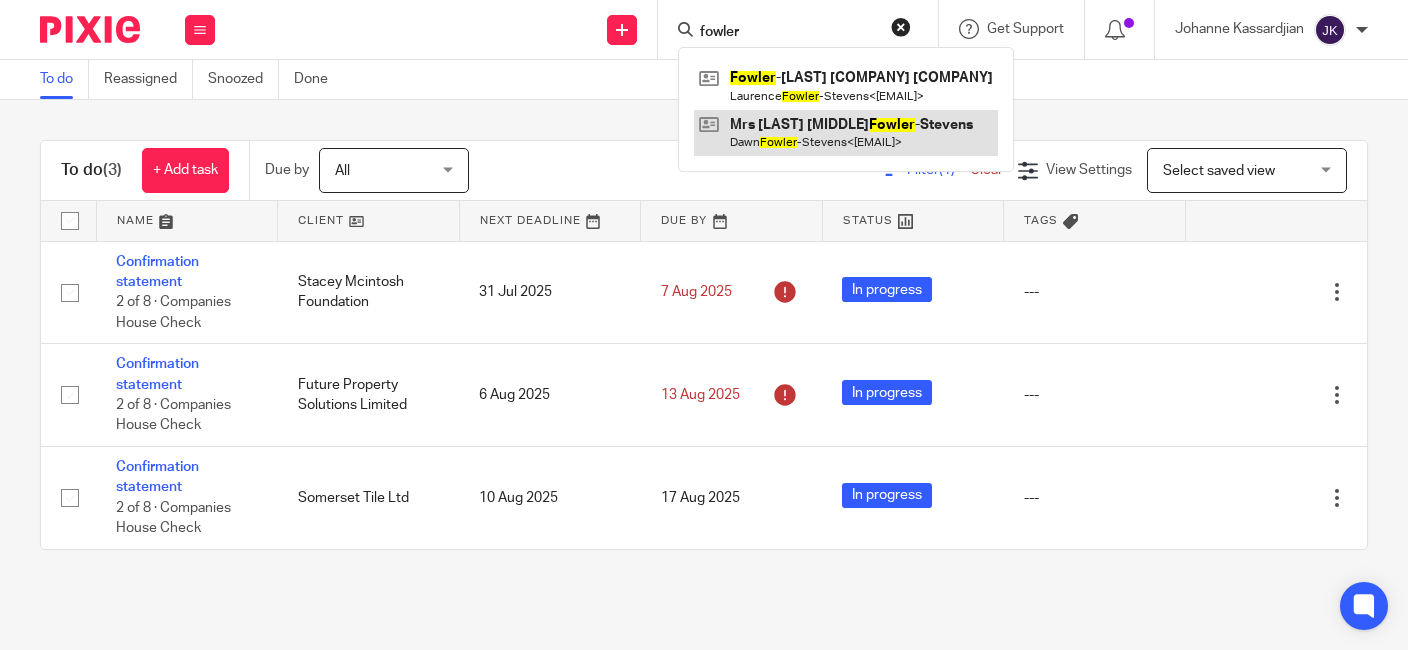 click at bounding box center [846, 133] 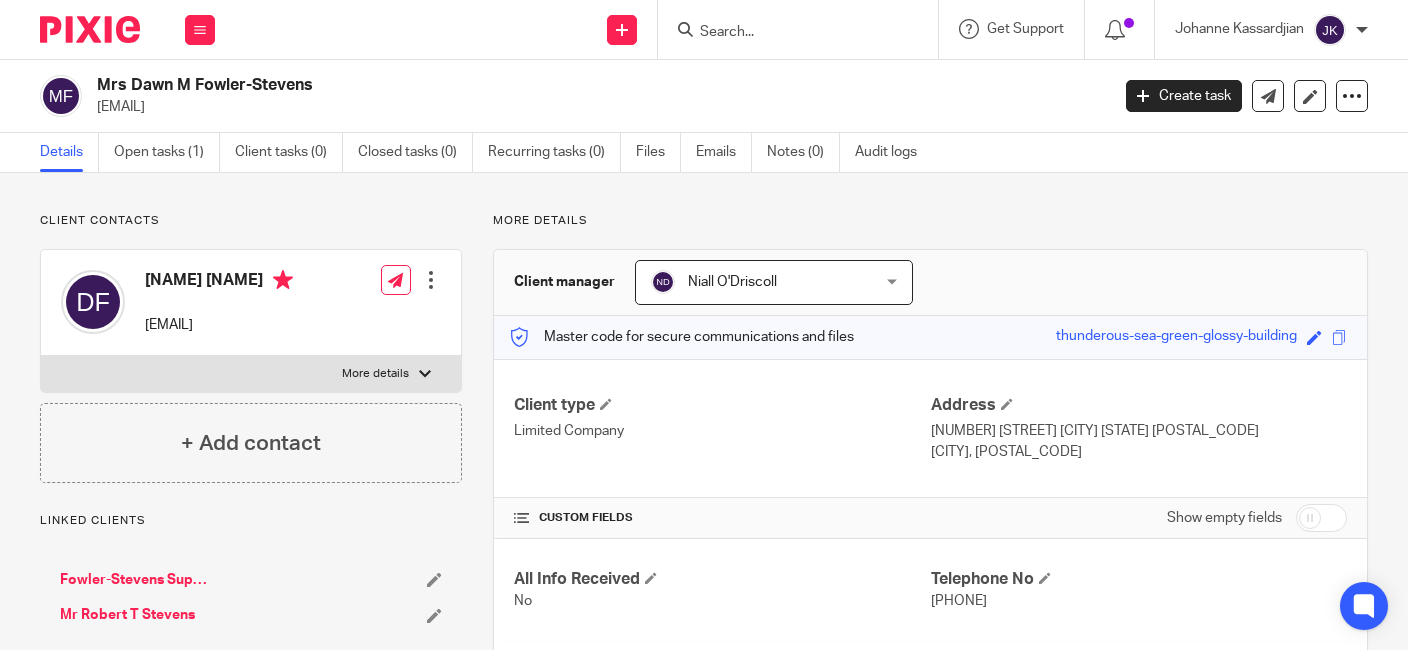 scroll, scrollTop: 0, scrollLeft: 0, axis: both 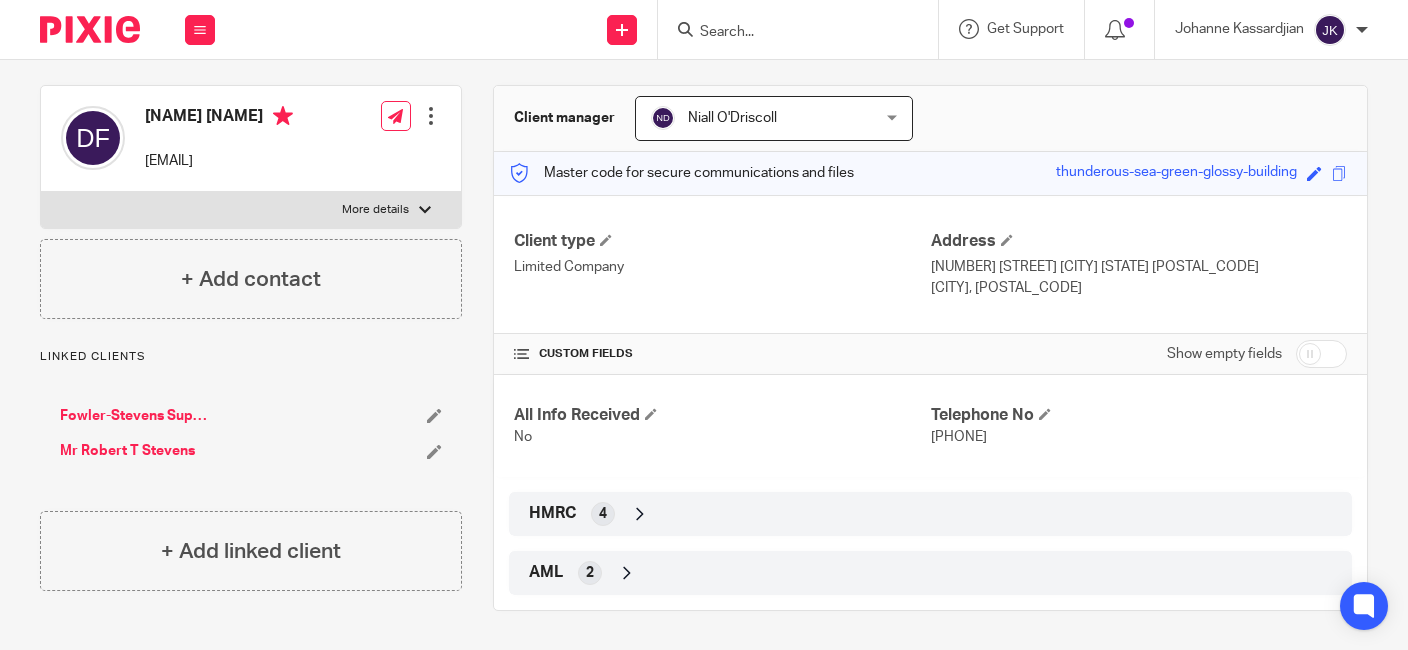click on "HMRC    4" at bounding box center [930, 514] 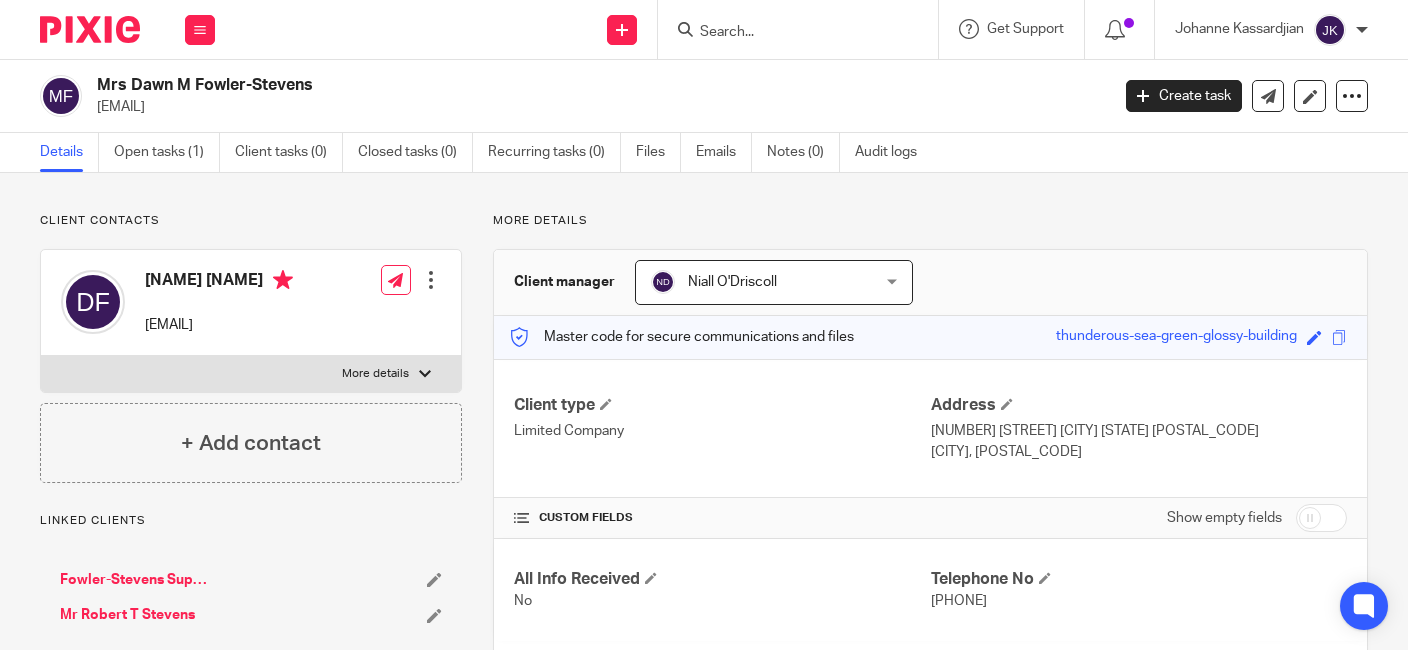 scroll, scrollTop: 0, scrollLeft: 0, axis: both 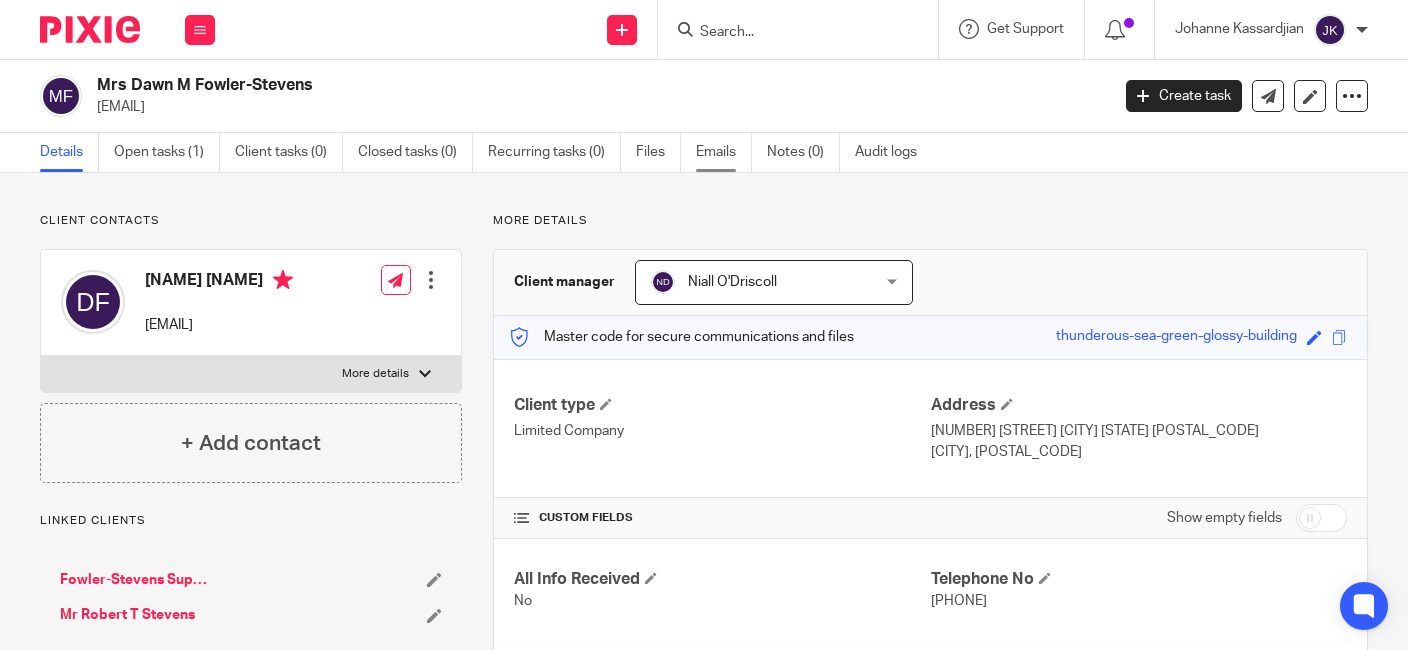 click on "Emails" at bounding box center (724, 152) 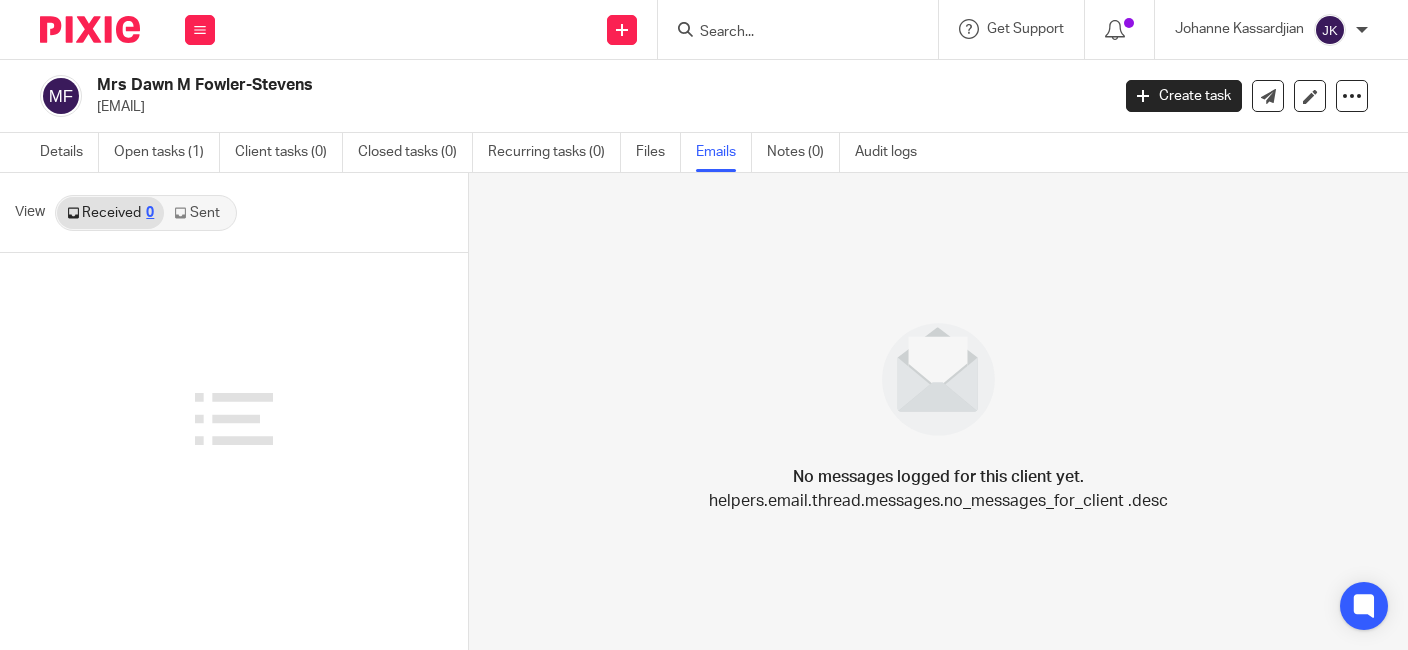 scroll, scrollTop: 0, scrollLeft: 0, axis: both 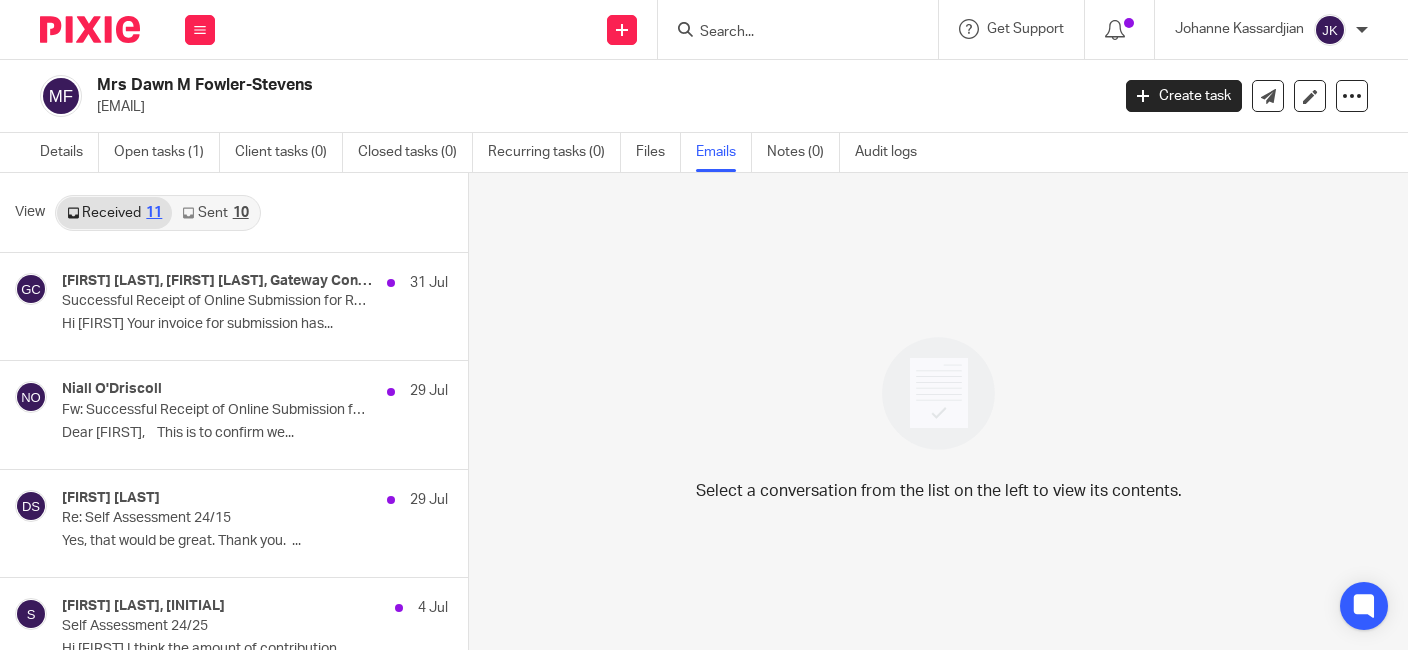 click on "Sent
10" at bounding box center [215, 213] 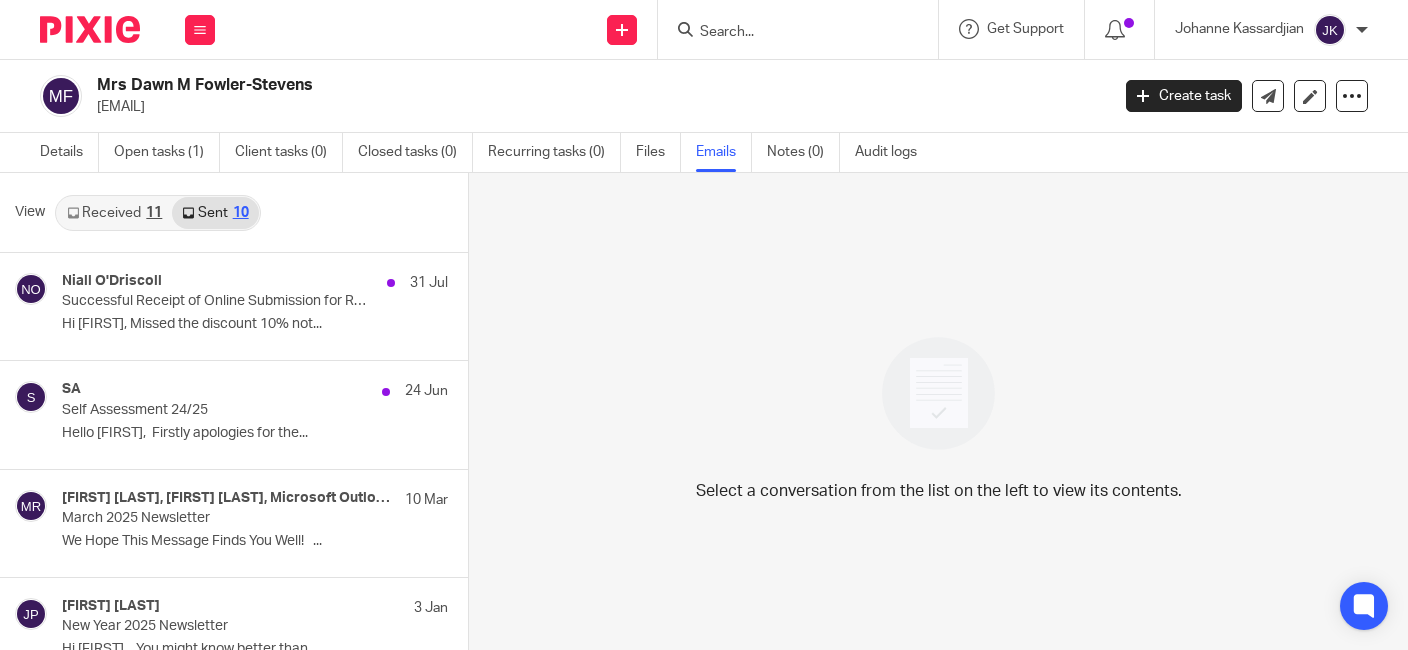 scroll, scrollTop: 3, scrollLeft: 0, axis: vertical 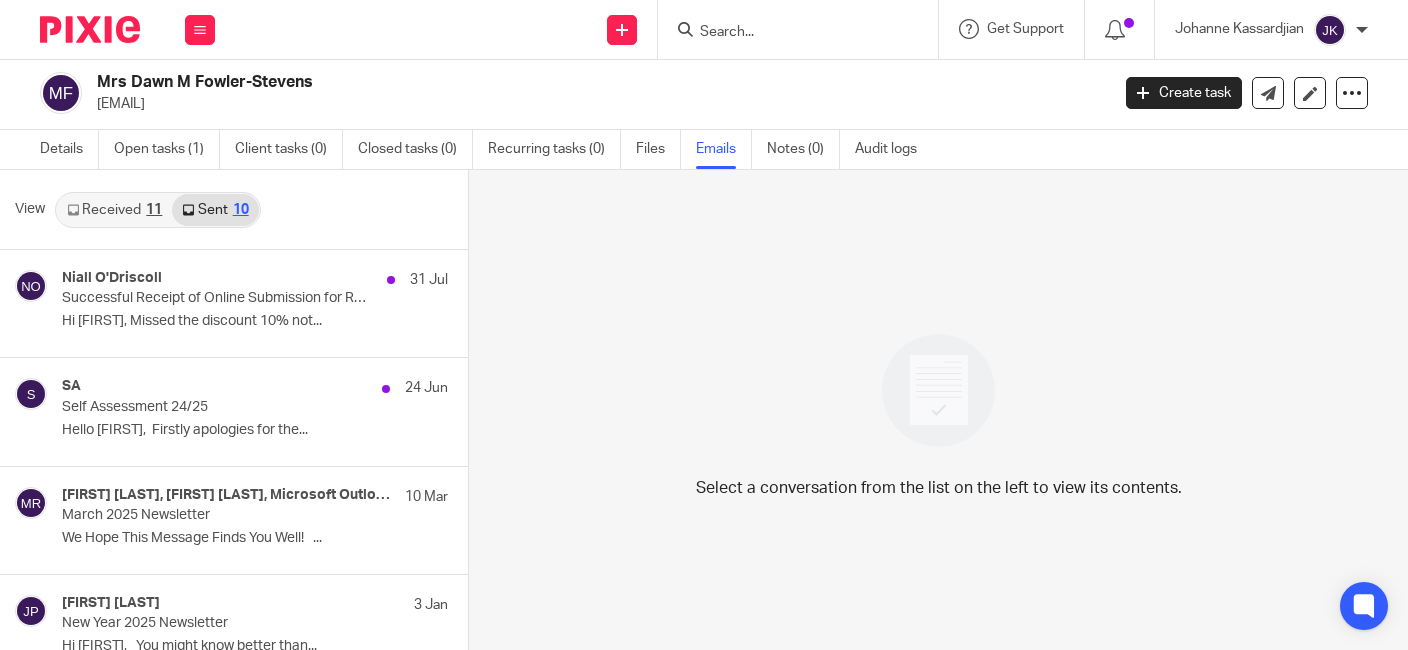 click on "Select a conversation from the list on the left to view its contents." at bounding box center (938, 410) 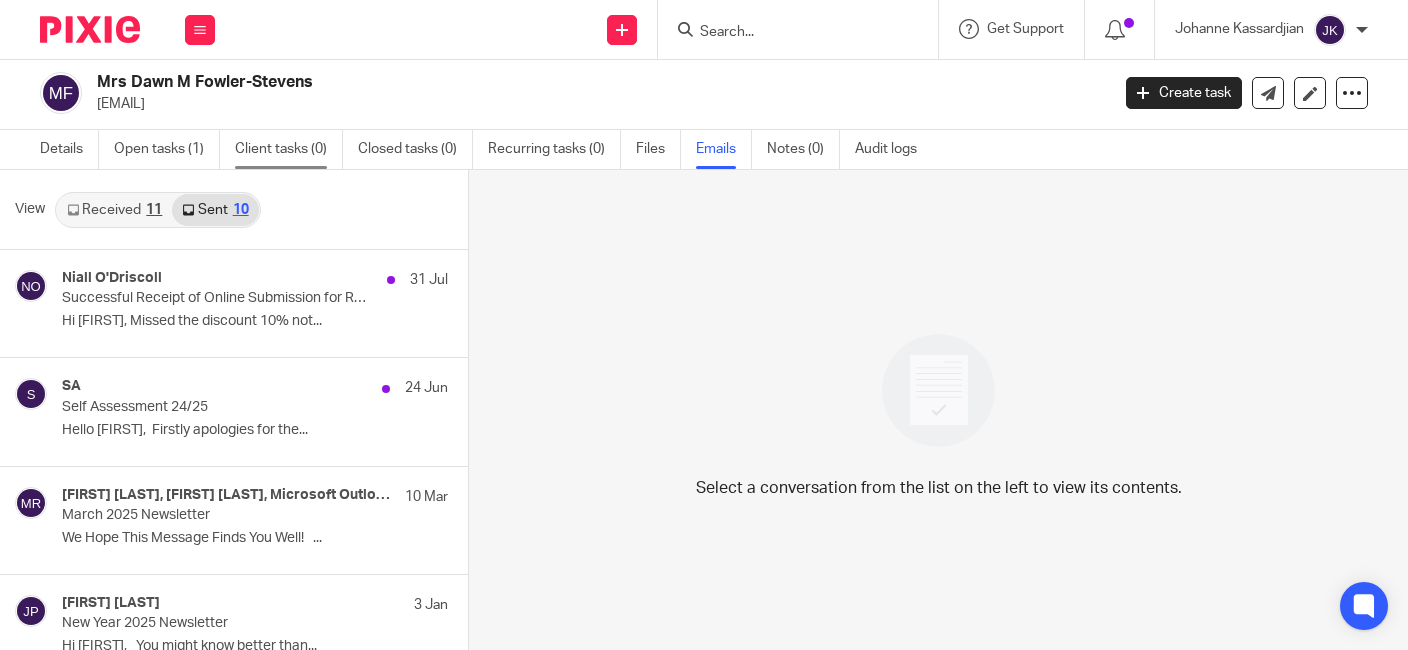 drag, startPoint x: 325, startPoint y: 159, endPoint x: 314, endPoint y: 147, distance: 16.27882 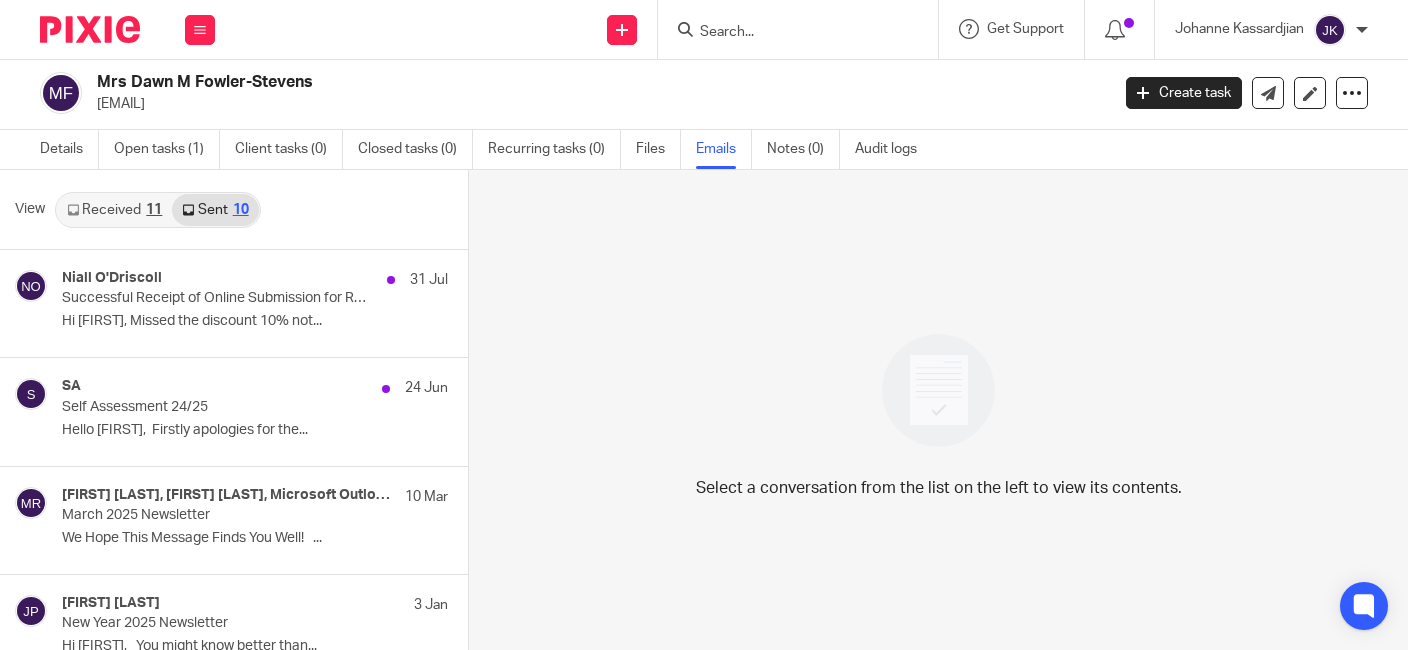 drag, startPoint x: 314, startPoint y: 147, endPoint x: 308, endPoint y: 99, distance: 48.373547 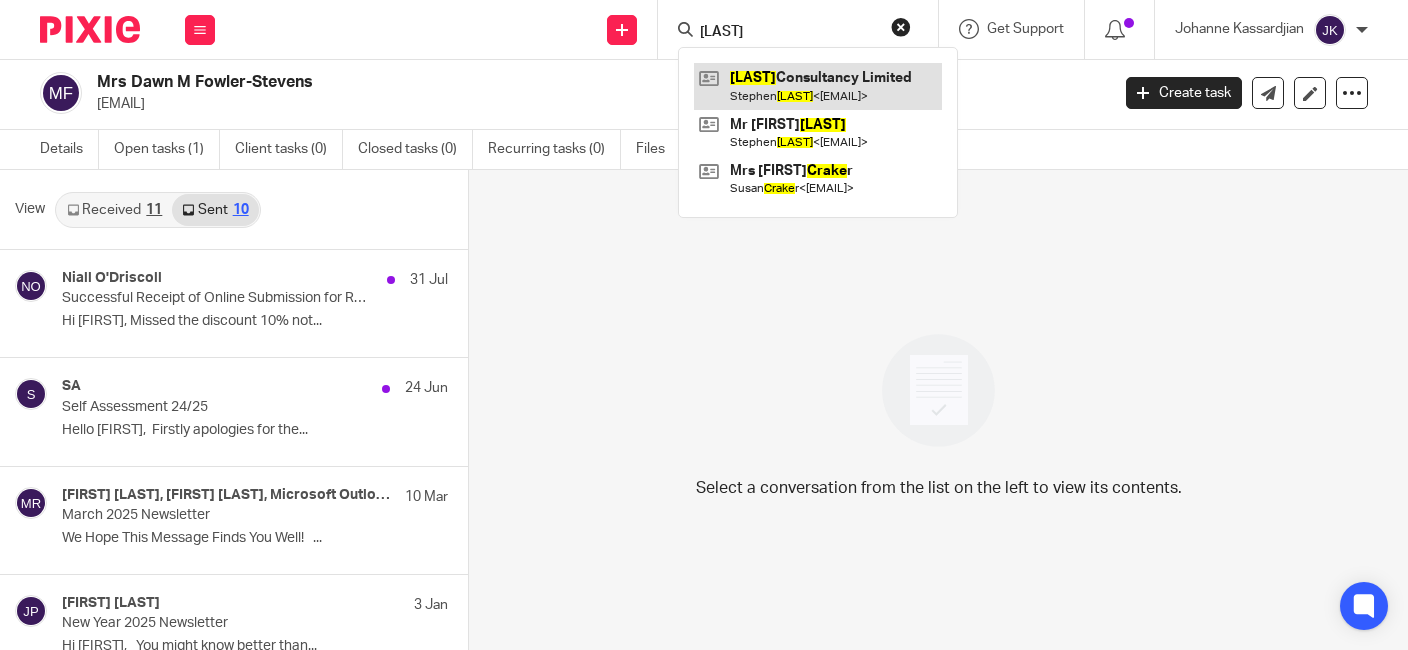 type on "craske" 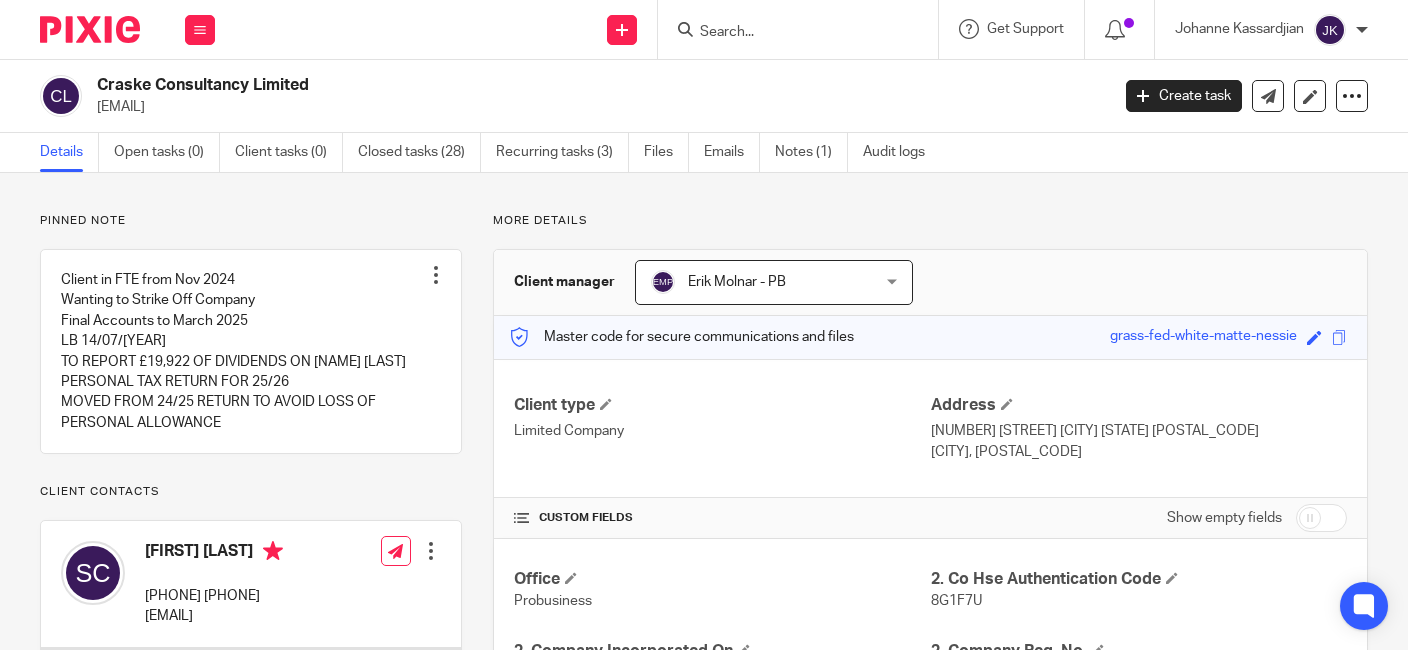 scroll, scrollTop: 0, scrollLeft: 0, axis: both 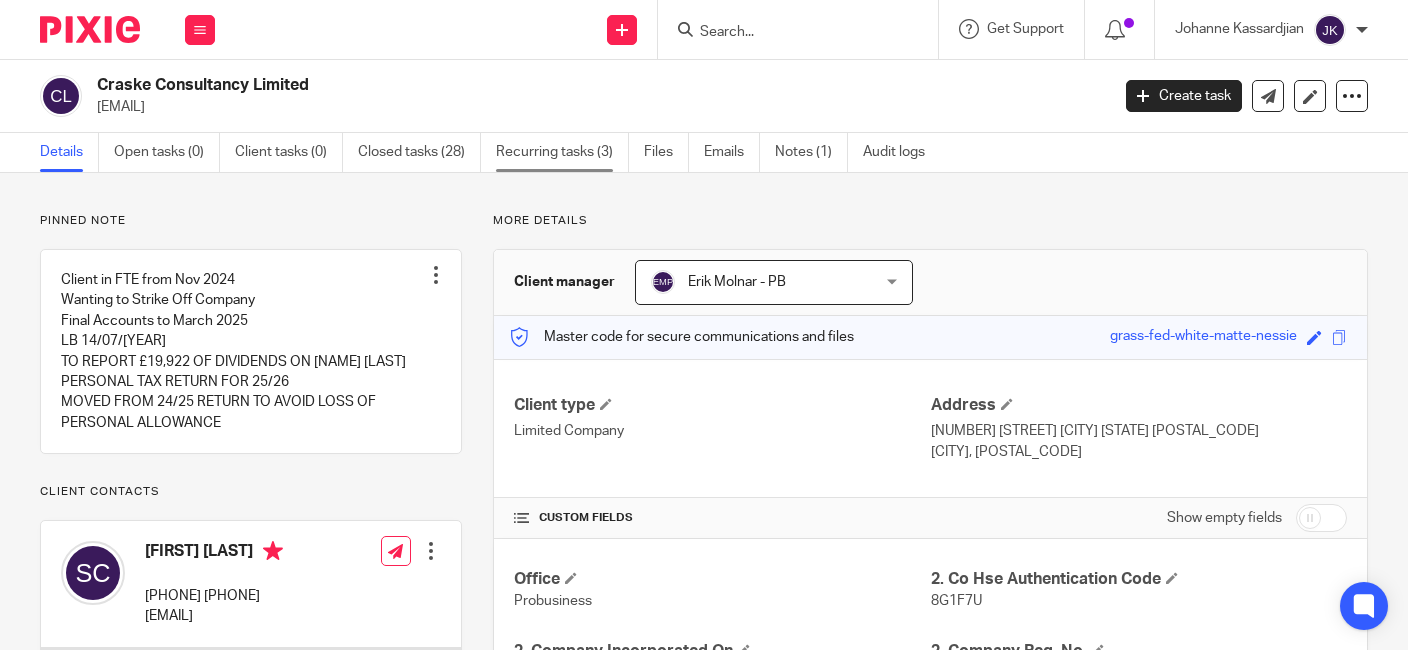 click on "Recurring tasks (3)" at bounding box center (562, 152) 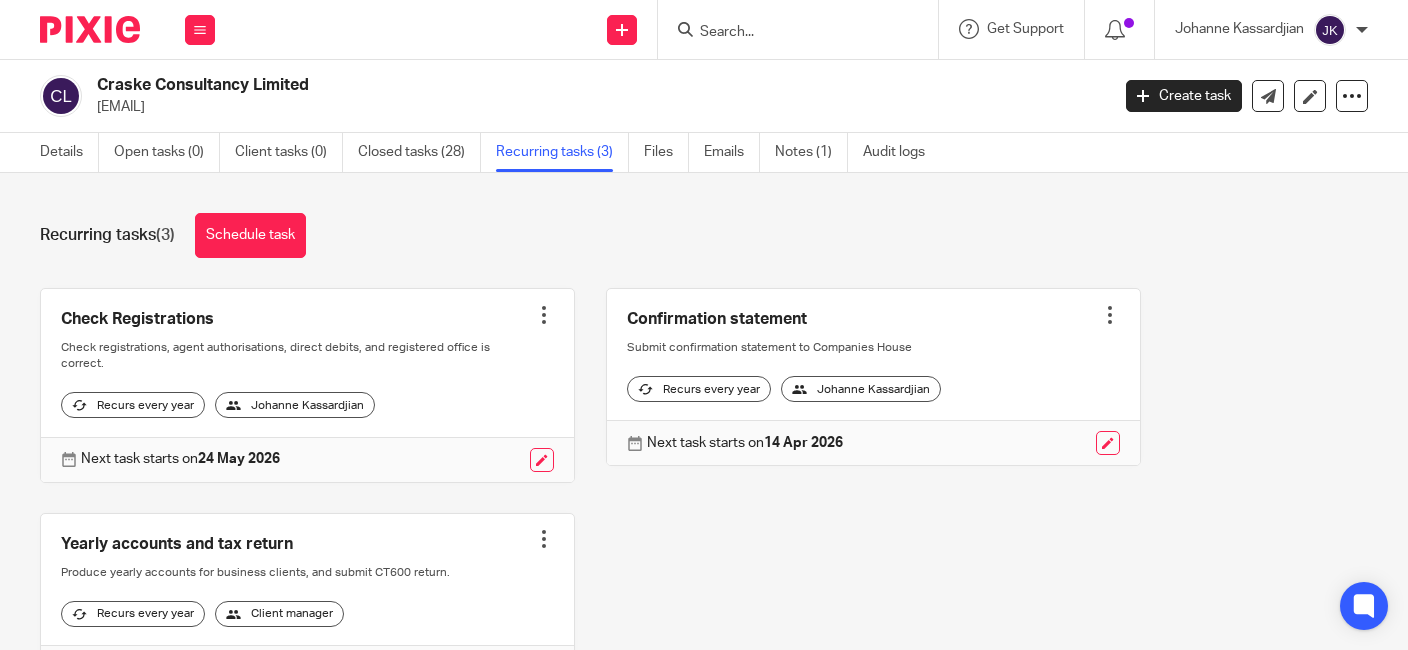 scroll, scrollTop: 0, scrollLeft: 0, axis: both 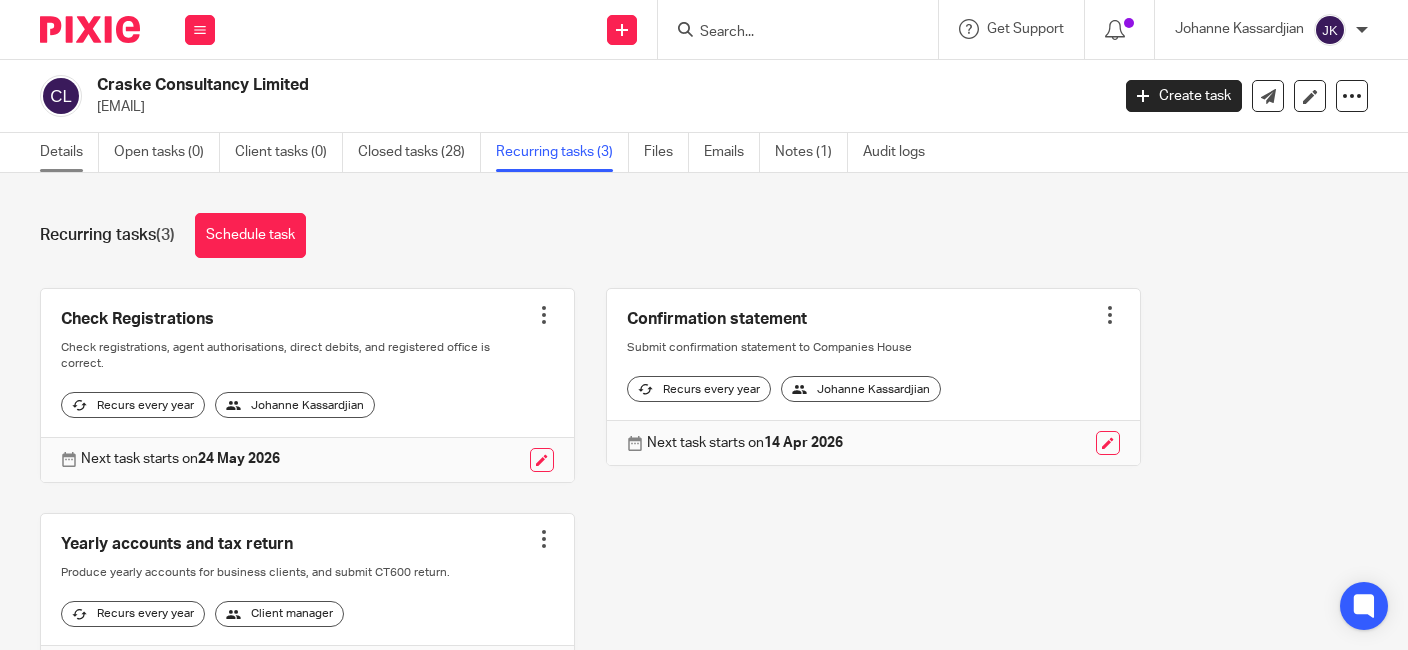 click on "Details" at bounding box center [69, 152] 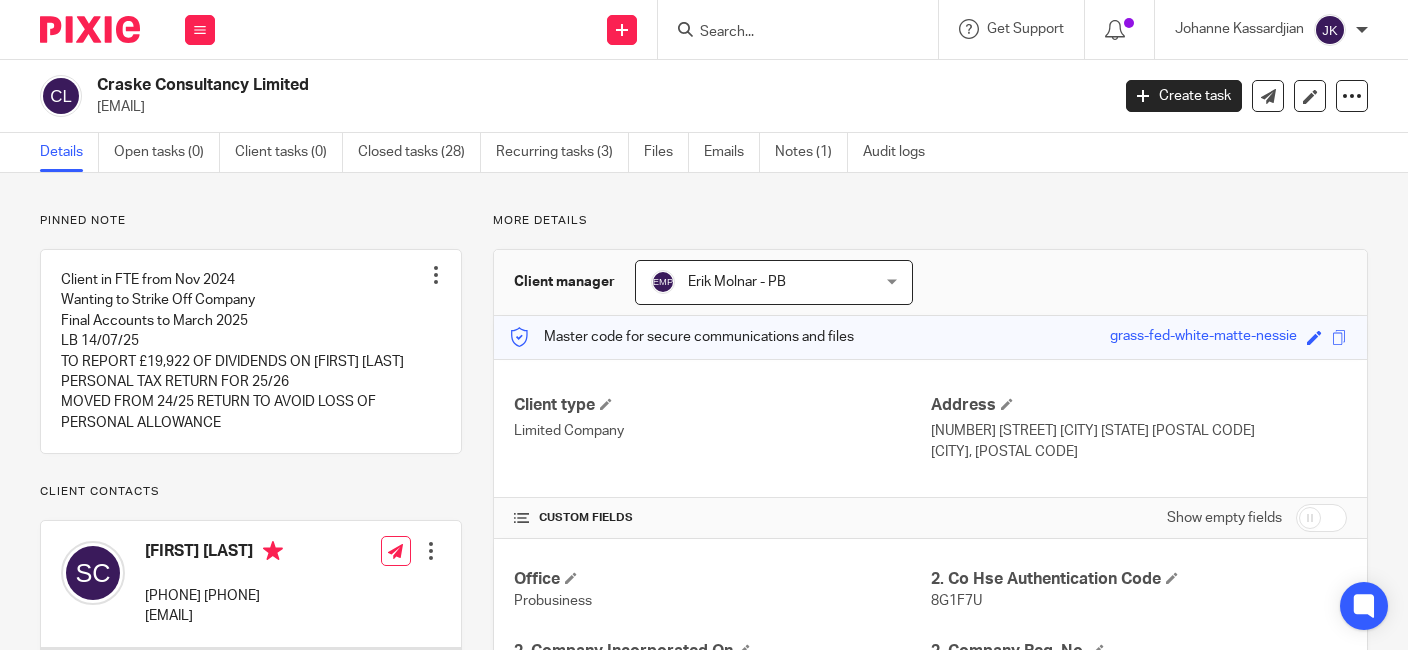 scroll, scrollTop: 0, scrollLeft: 0, axis: both 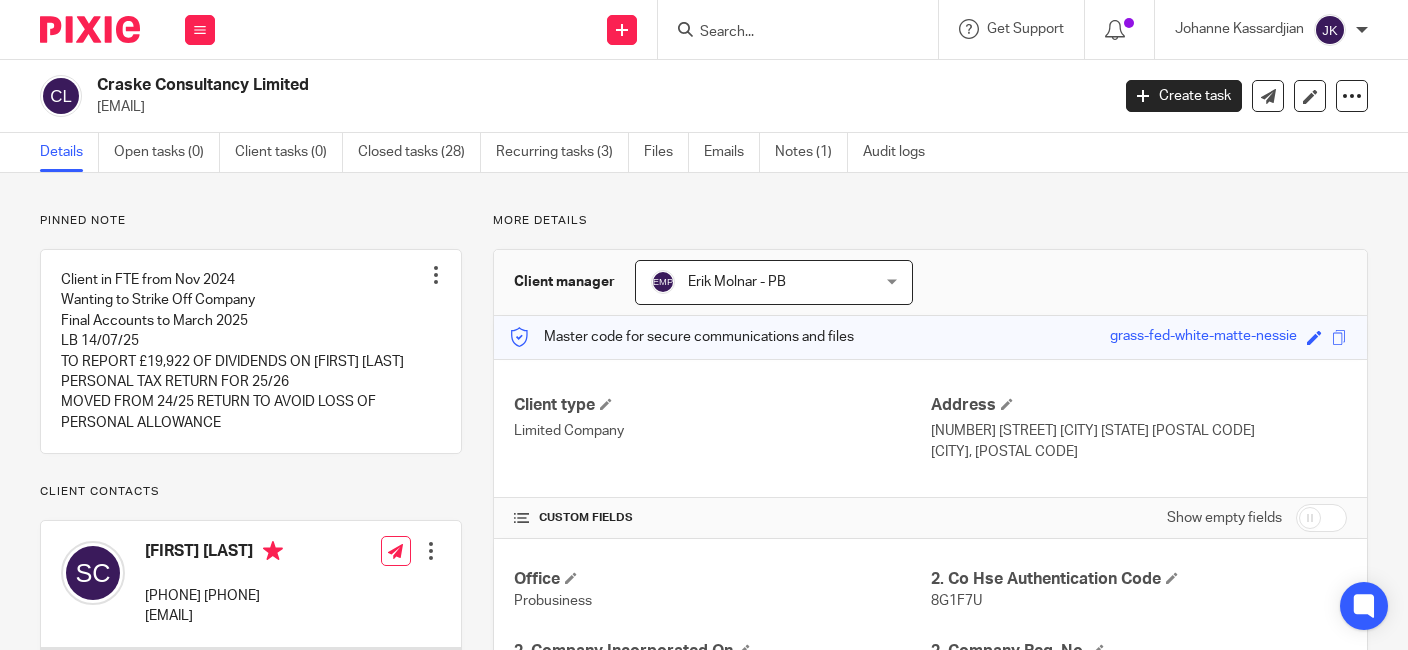 drag, startPoint x: 323, startPoint y: 86, endPoint x: 99, endPoint y: 81, distance: 224.0558 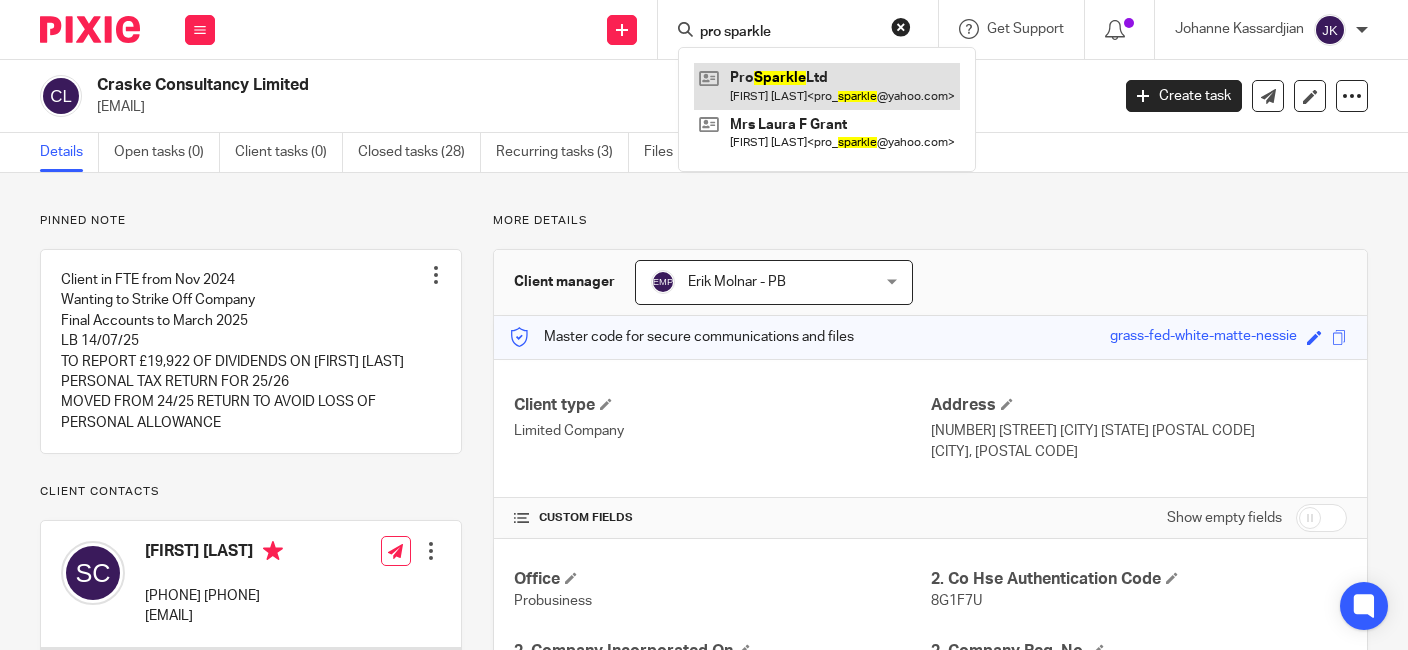 type on "pro sparkle" 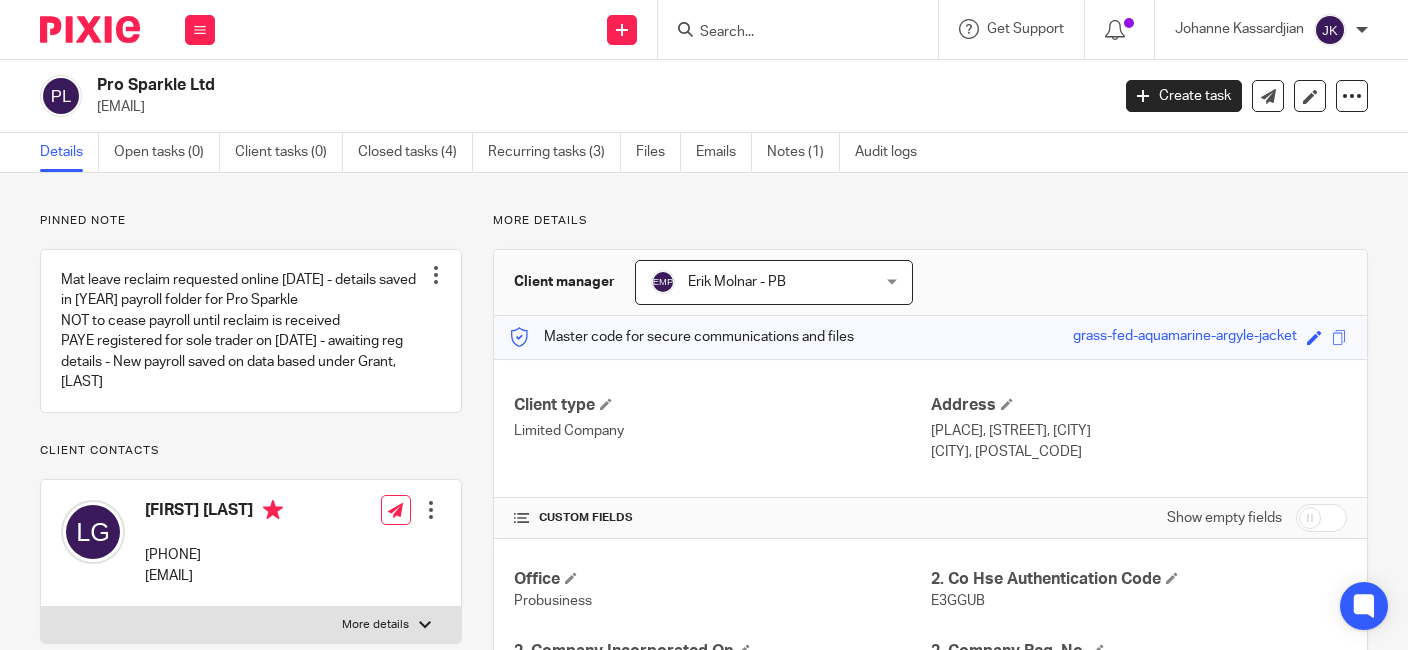 scroll, scrollTop: 0, scrollLeft: 0, axis: both 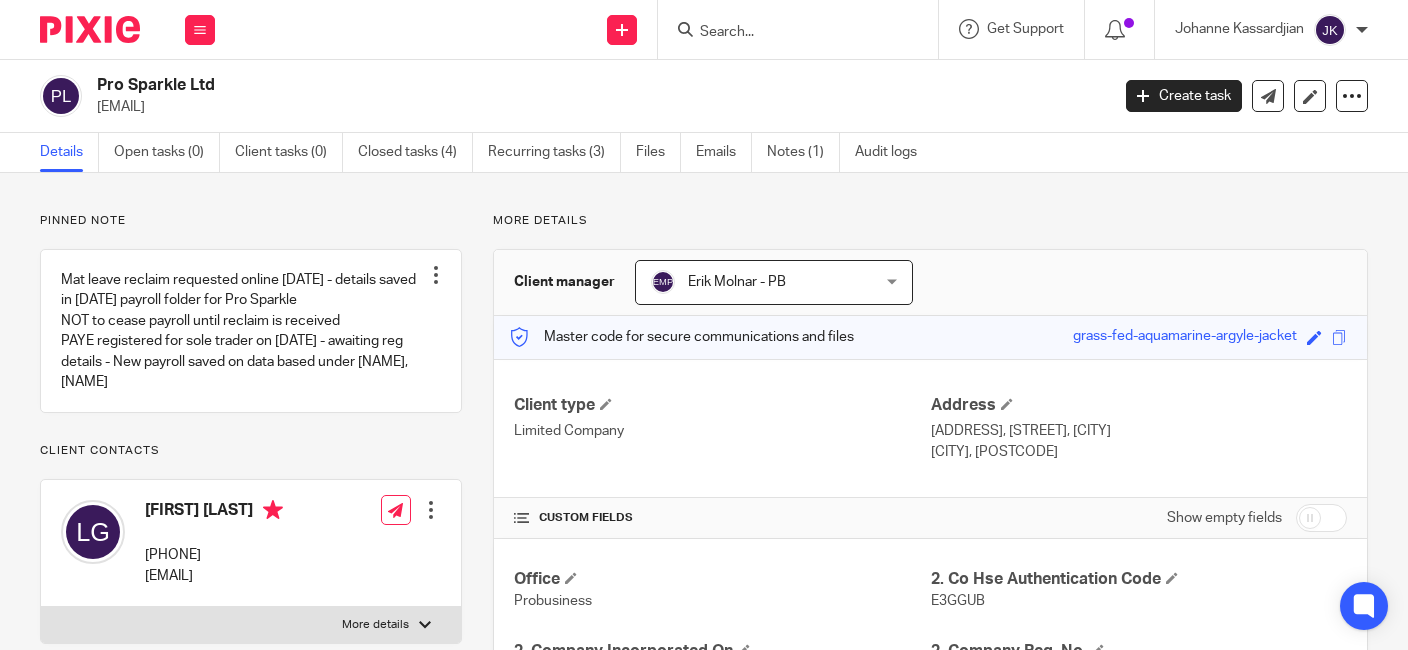 click at bounding box center [788, 33] 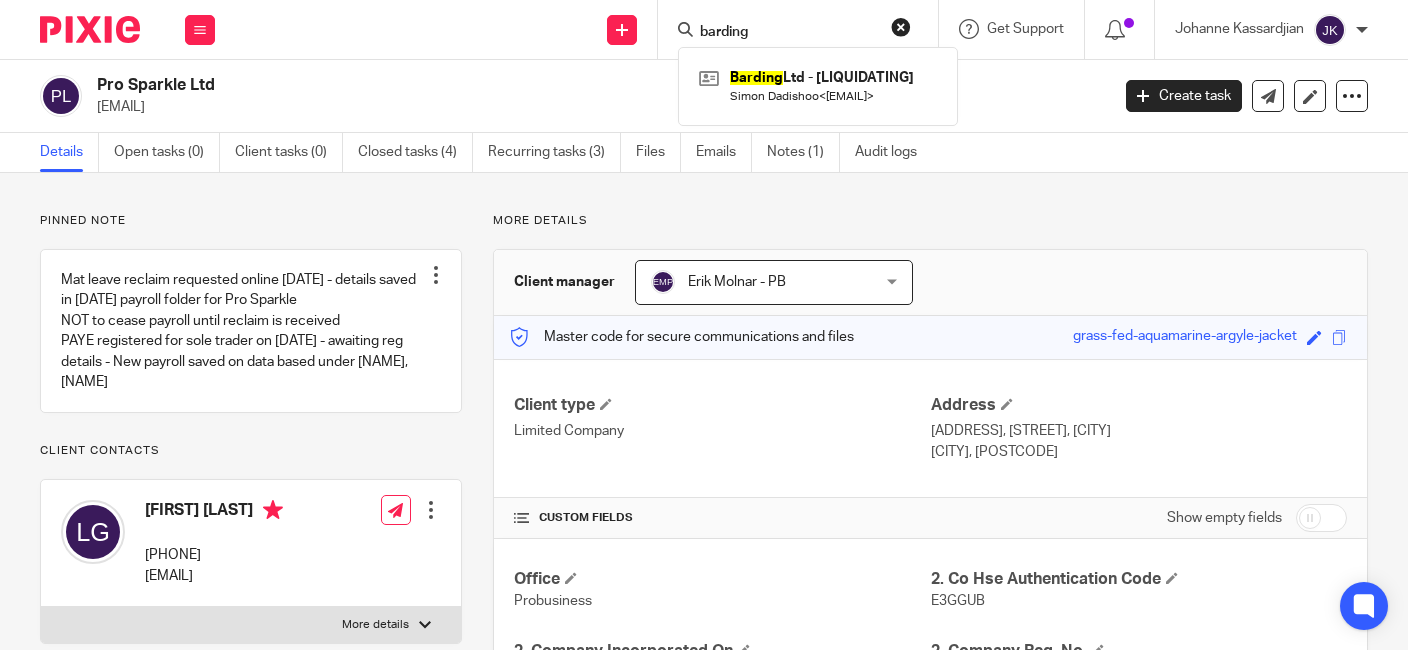 type on "barding" 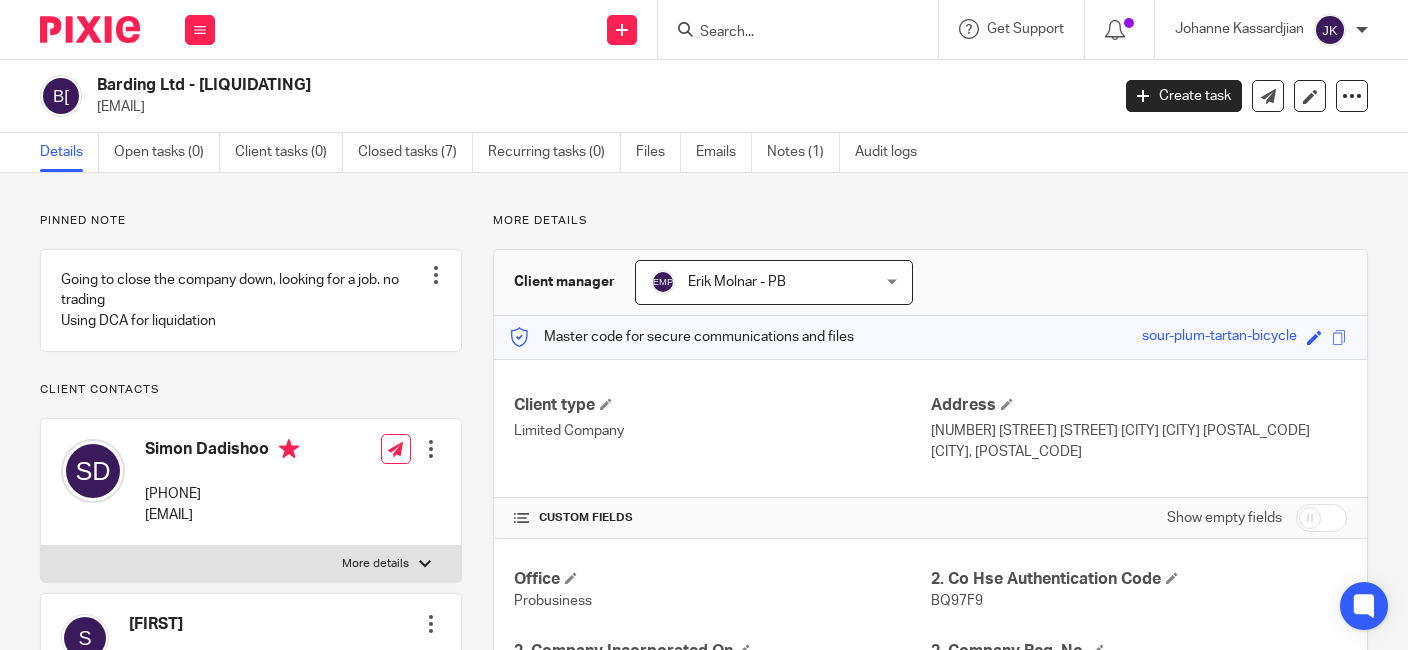 scroll, scrollTop: 0, scrollLeft: 0, axis: both 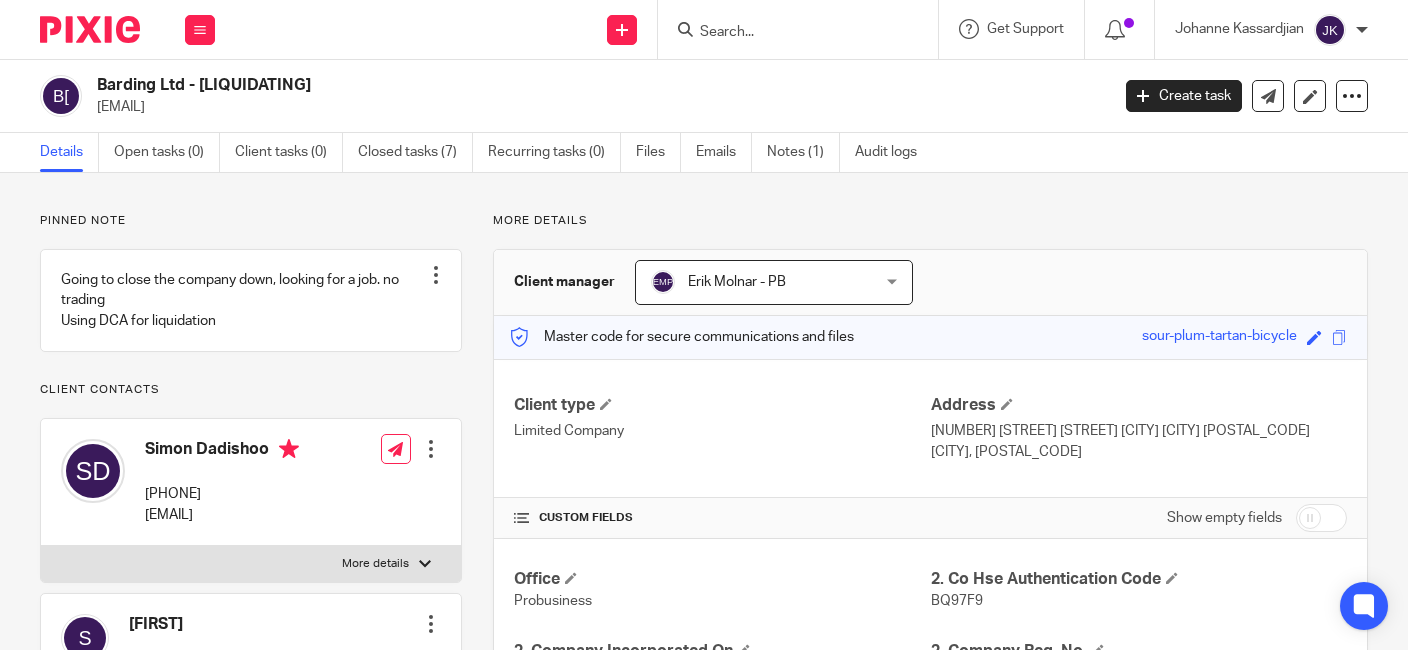 drag, startPoint x: 308, startPoint y: 108, endPoint x: 96, endPoint y: 102, distance: 212.08488 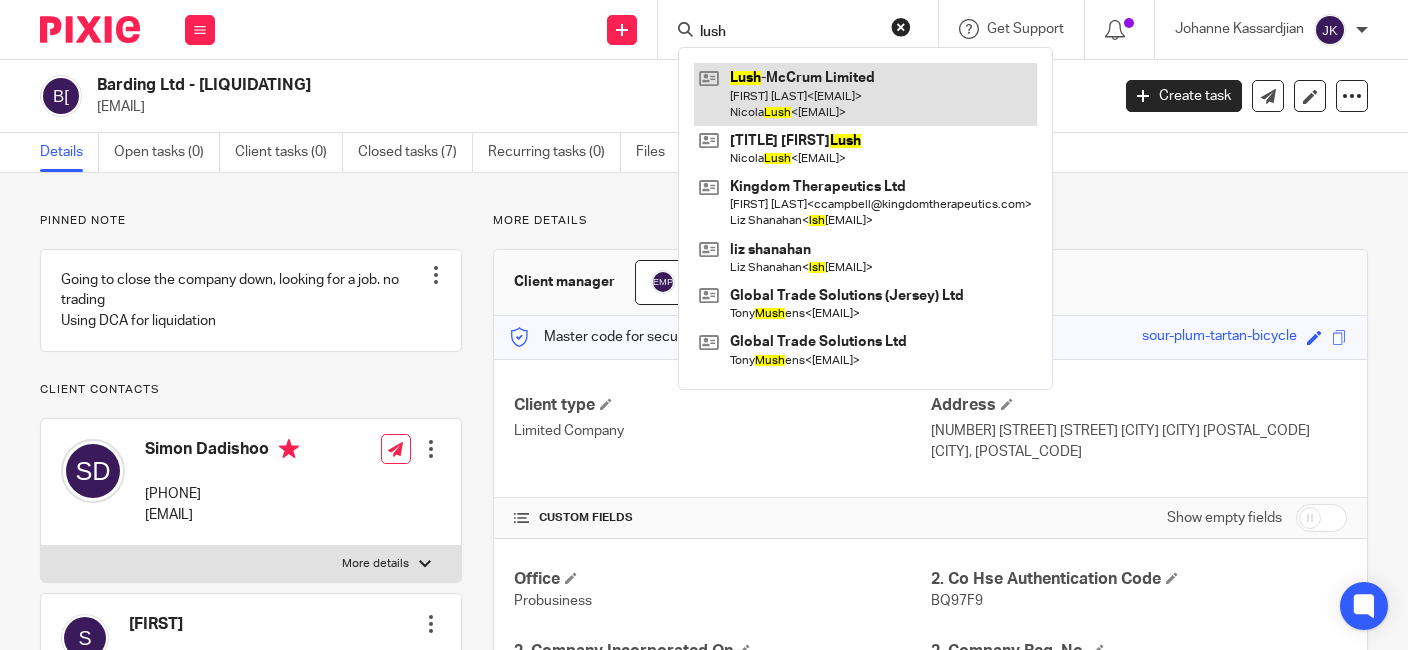 type on "lush" 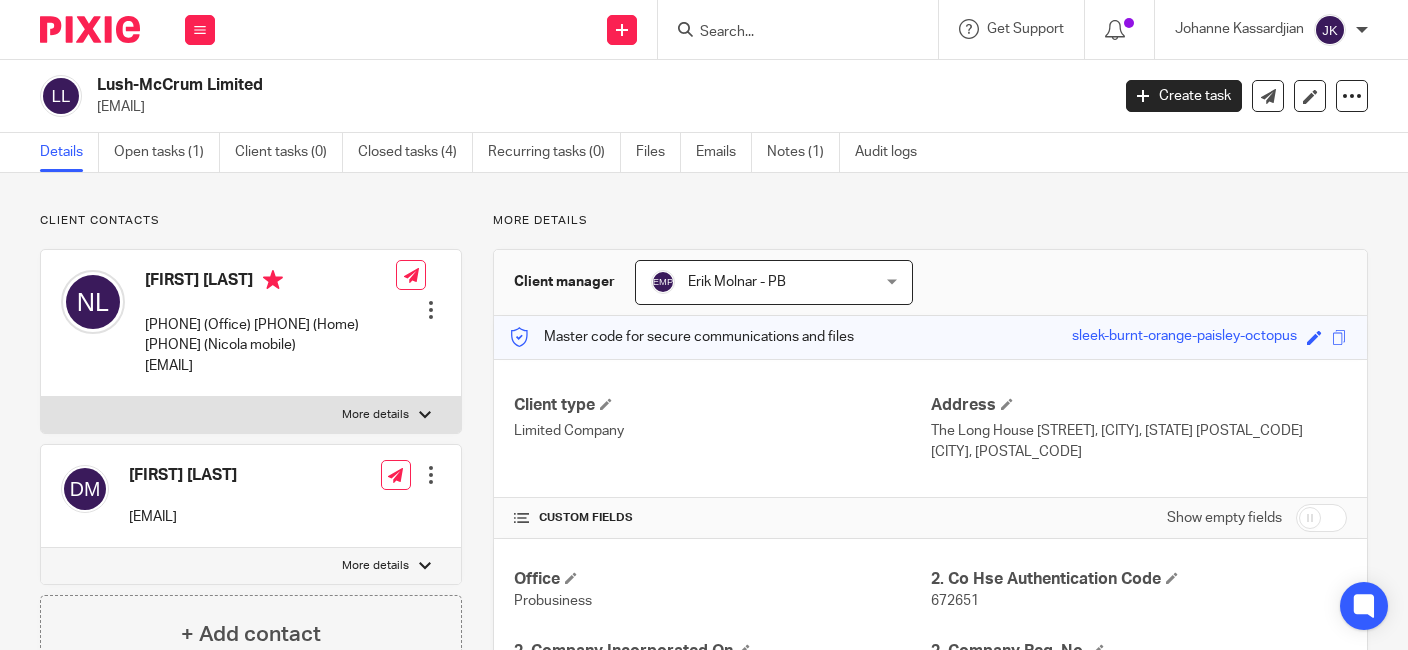 scroll, scrollTop: 0, scrollLeft: 0, axis: both 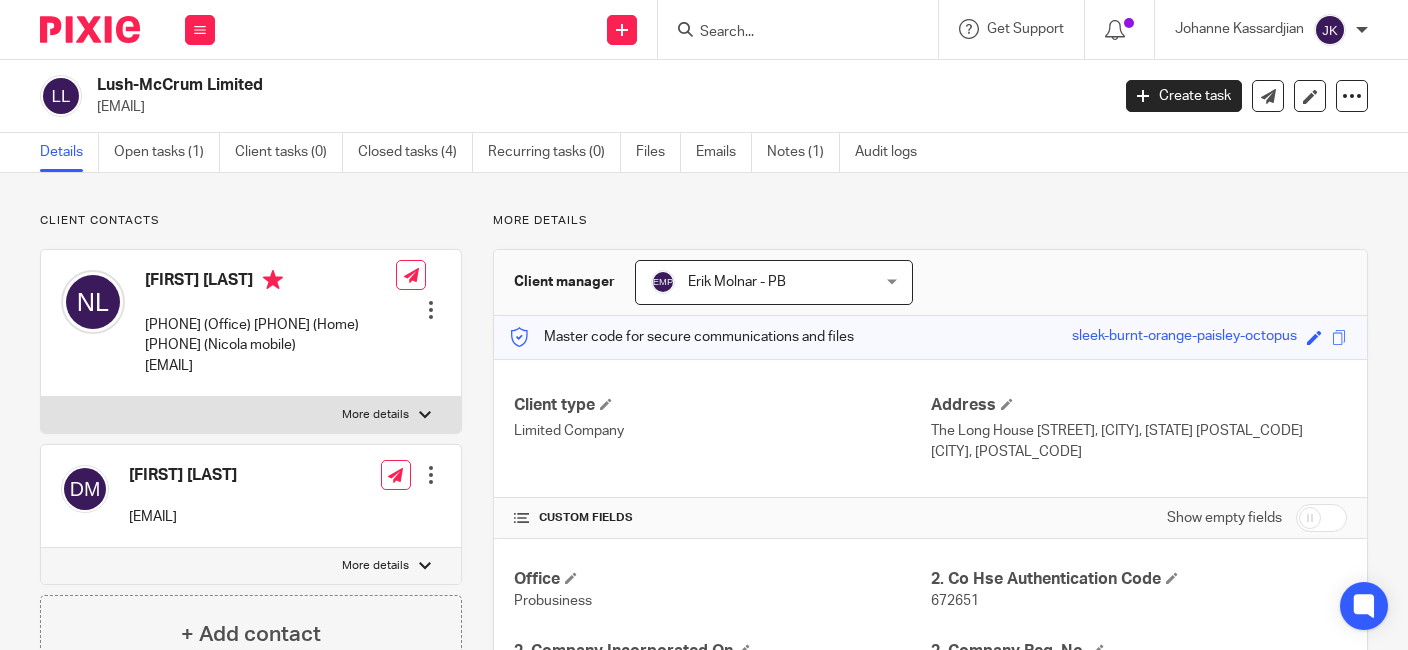 click on "Lush-McCrum Limited" at bounding box center (496, 85) 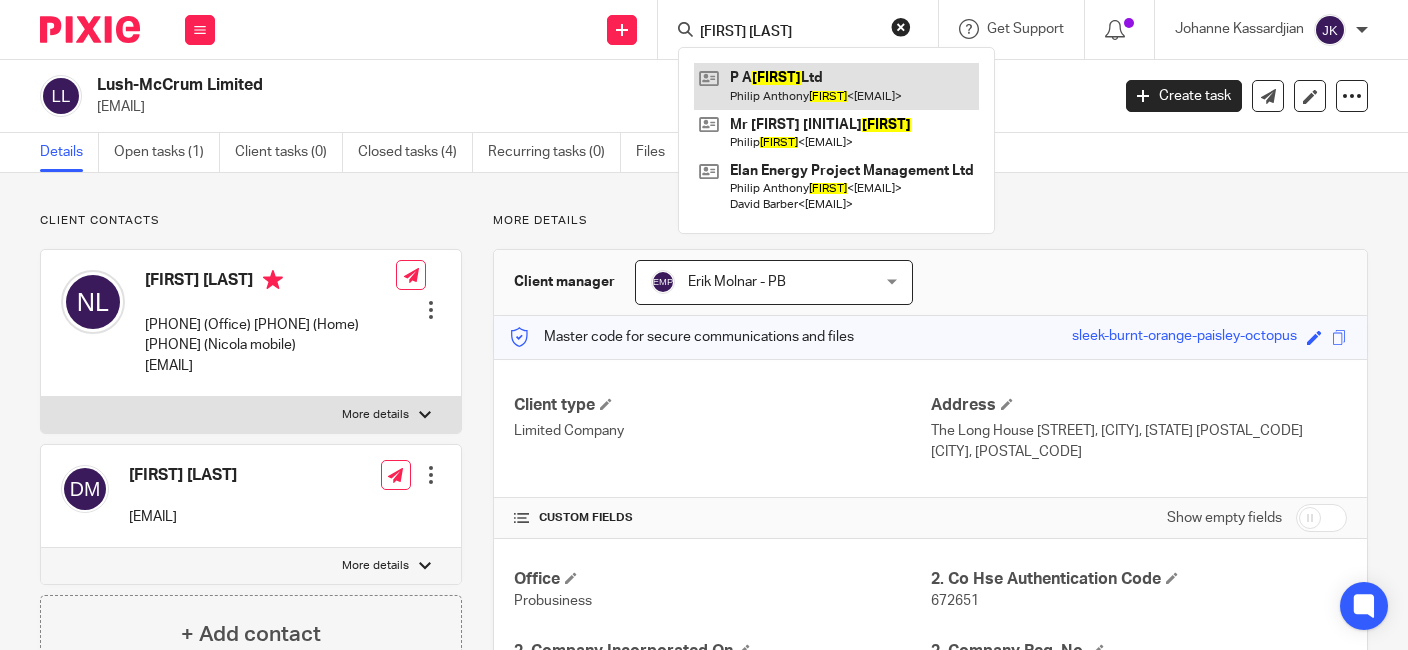 type on "pa hanlan" 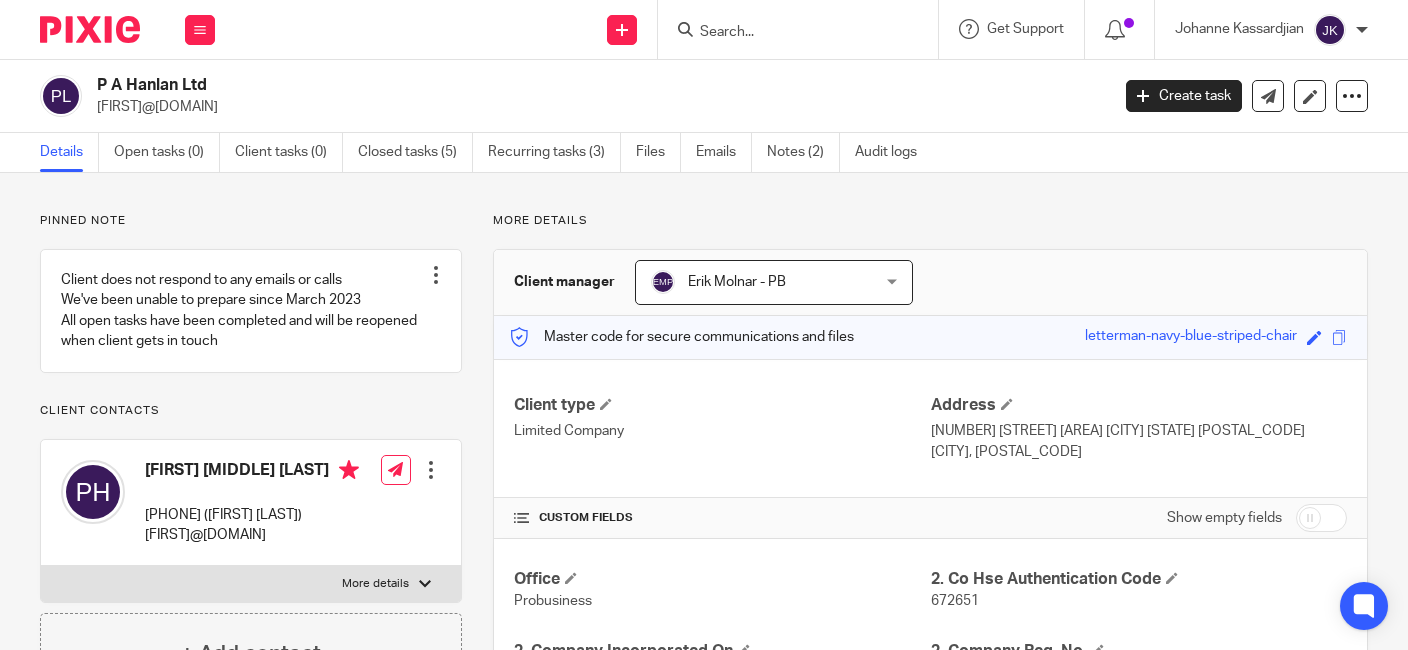 scroll, scrollTop: 0, scrollLeft: 0, axis: both 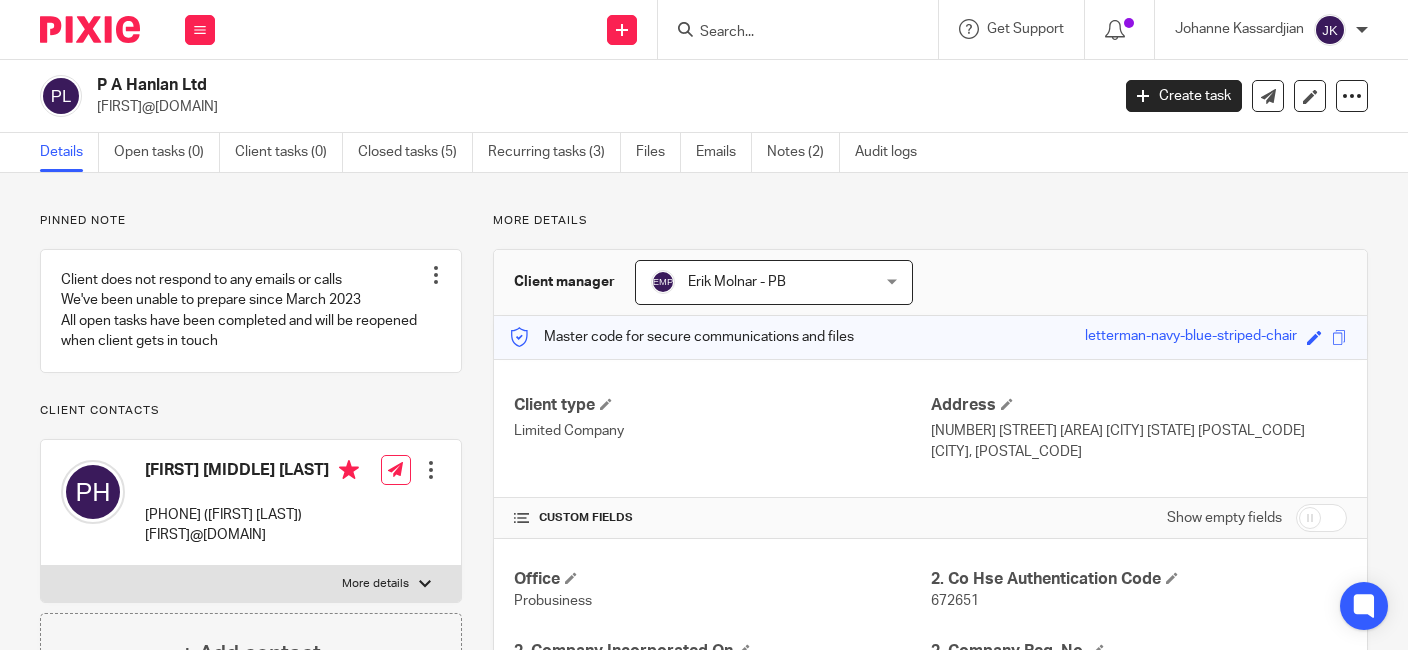 drag, startPoint x: 271, startPoint y: 111, endPoint x: 97, endPoint y: 113, distance: 174.01149 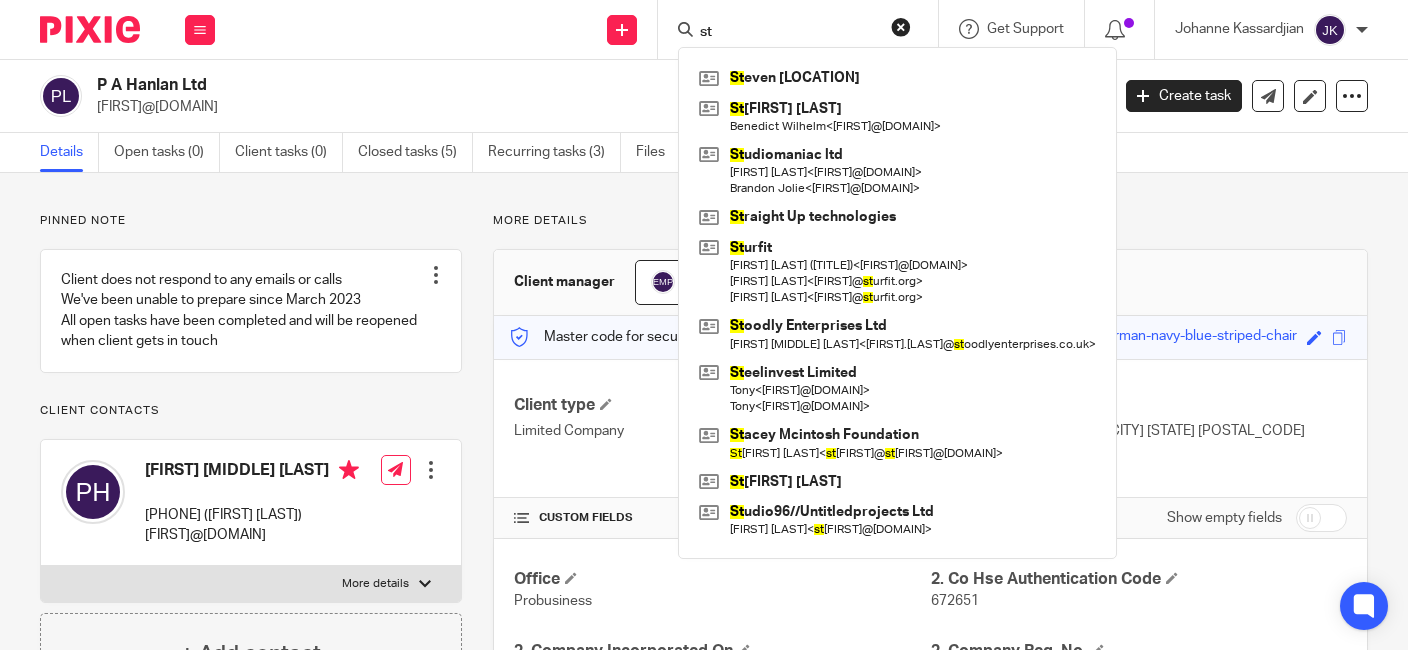 type on "s" 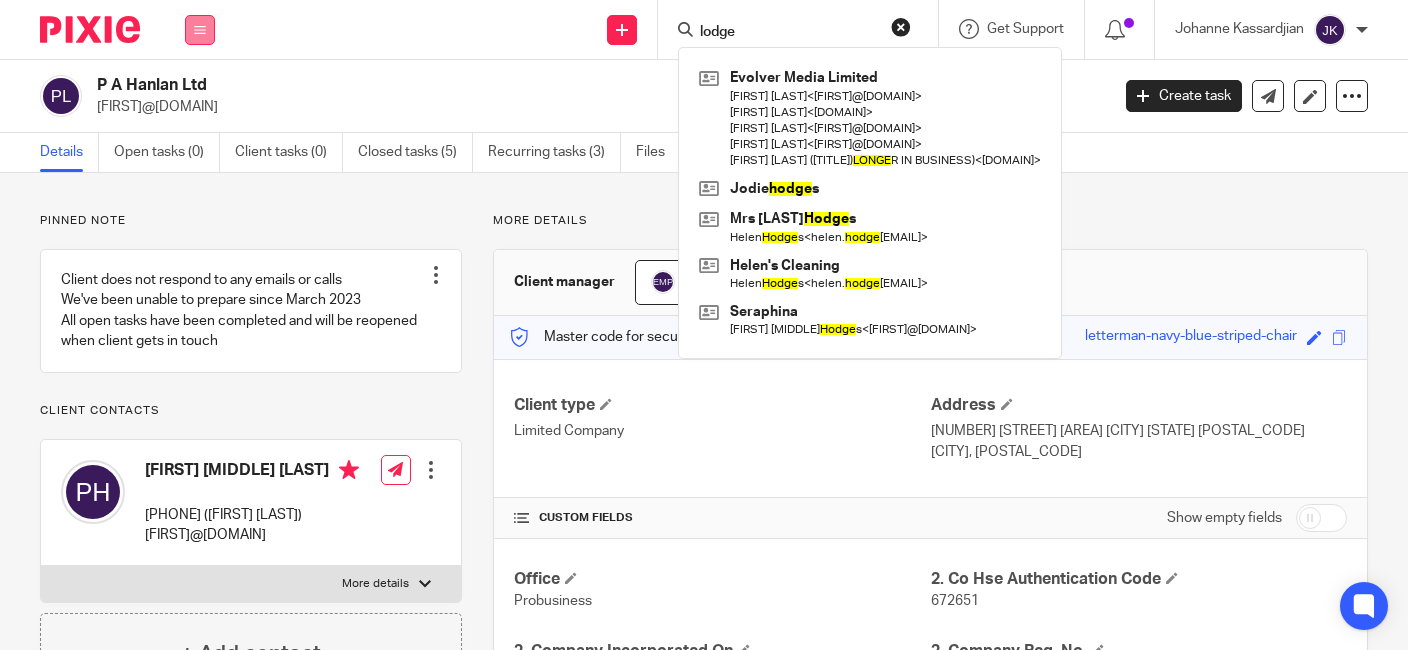 type on "lodge" 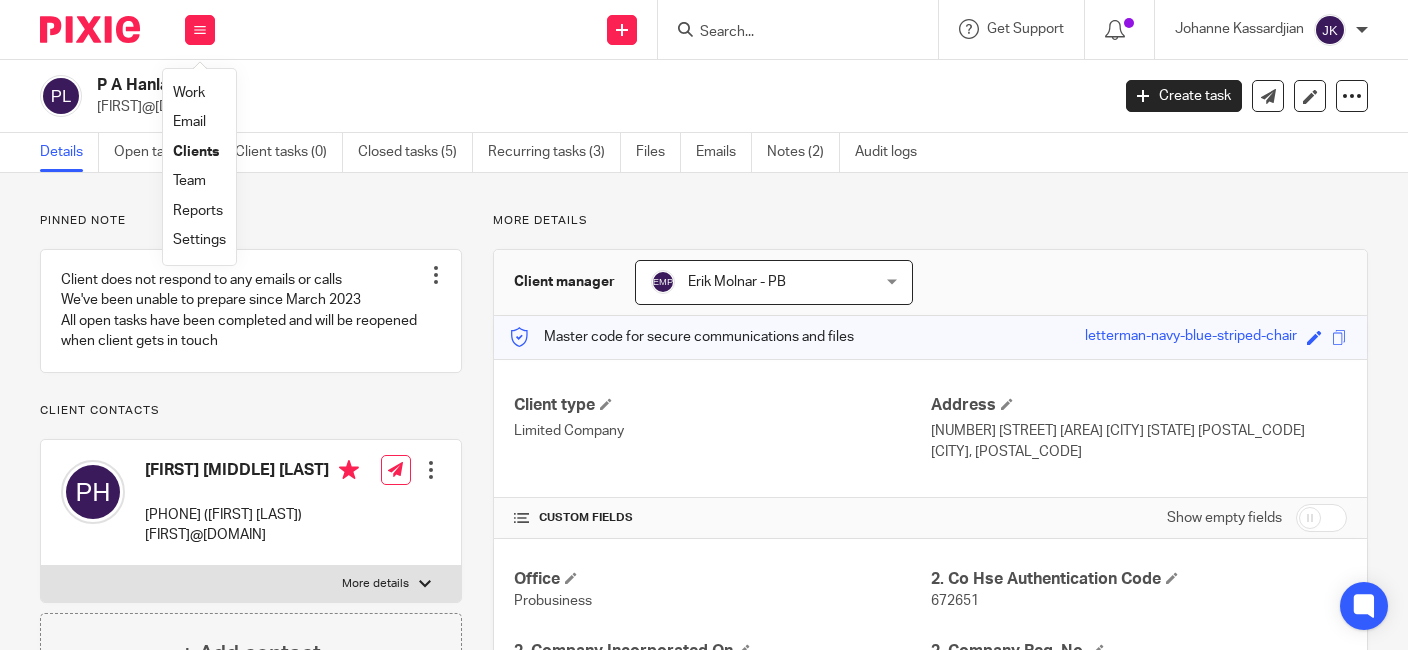click on "Settings" at bounding box center [199, 240] 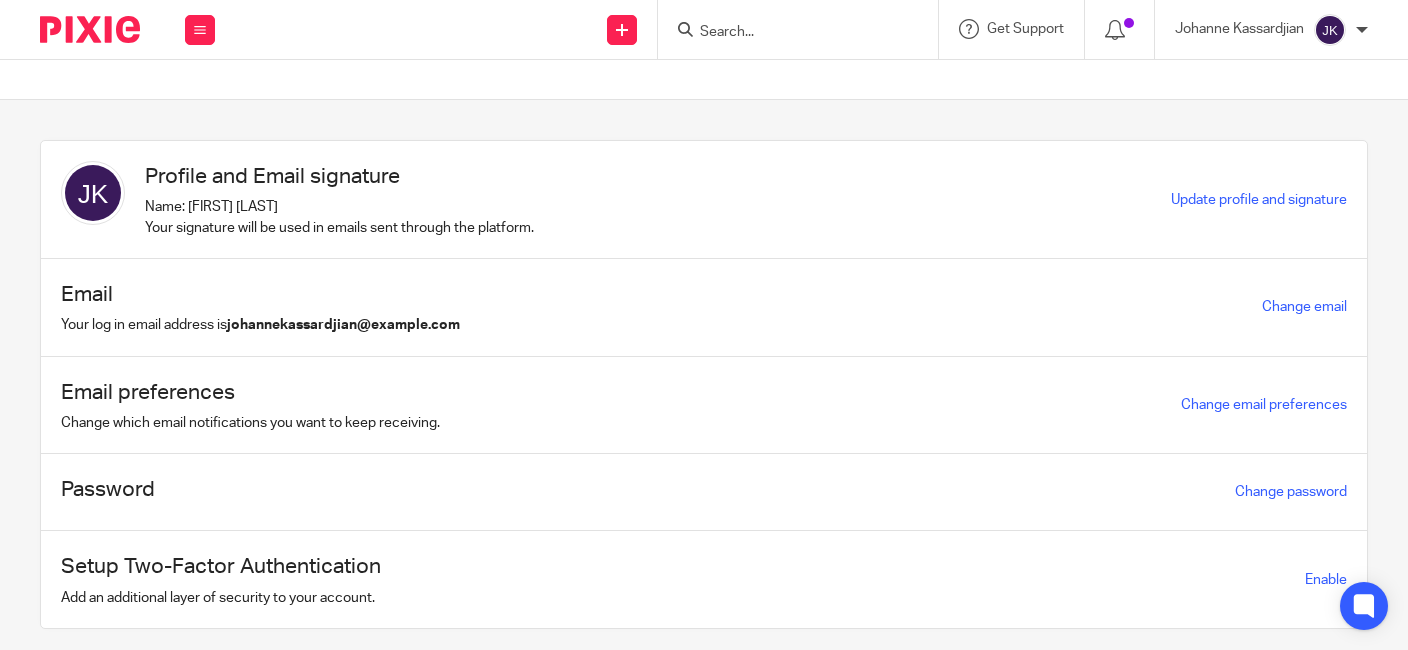 scroll, scrollTop: 0, scrollLeft: 0, axis: both 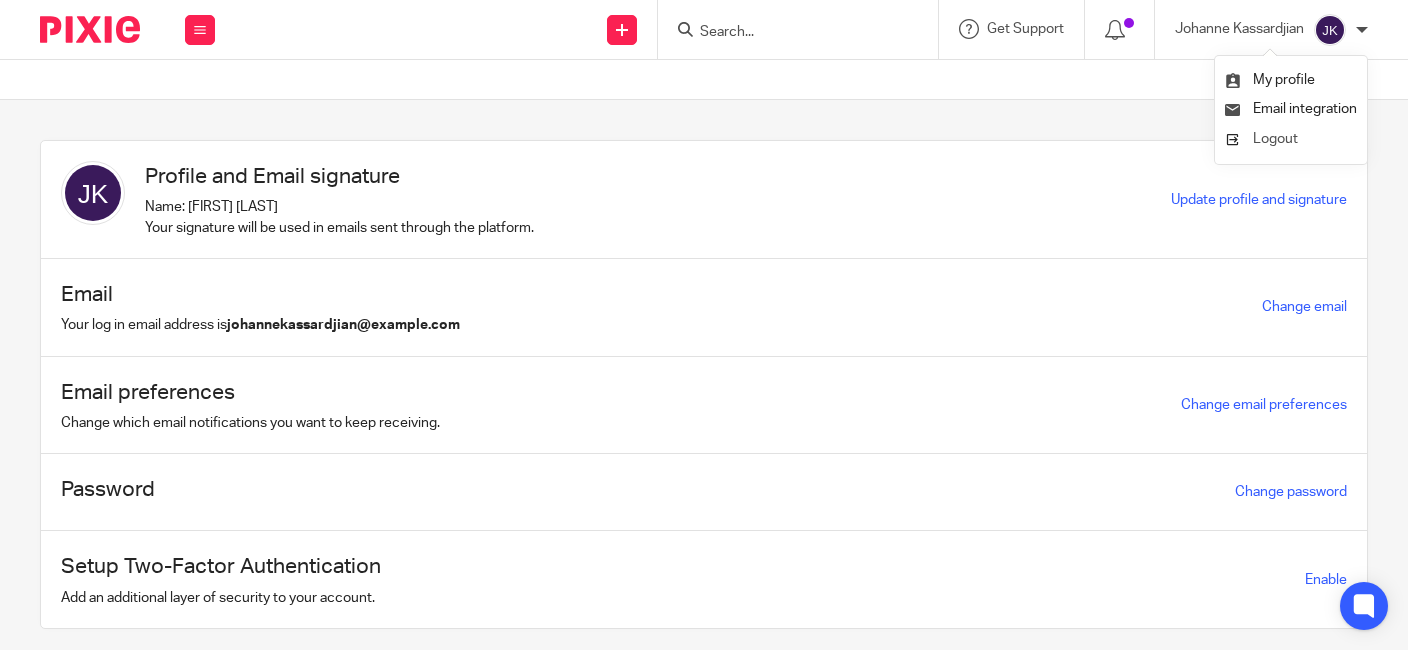 click on "Logout" at bounding box center (1275, 139) 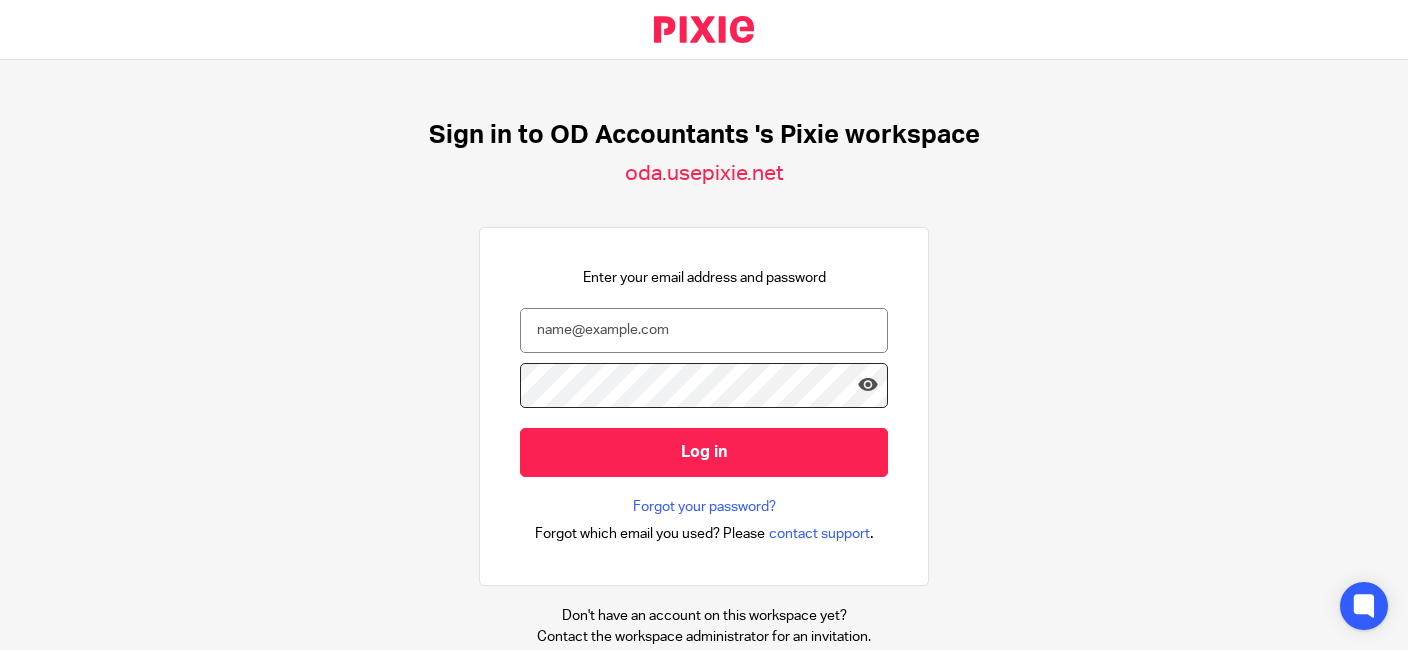 scroll, scrollTop: 0, scrollLeft: 0, axis: both 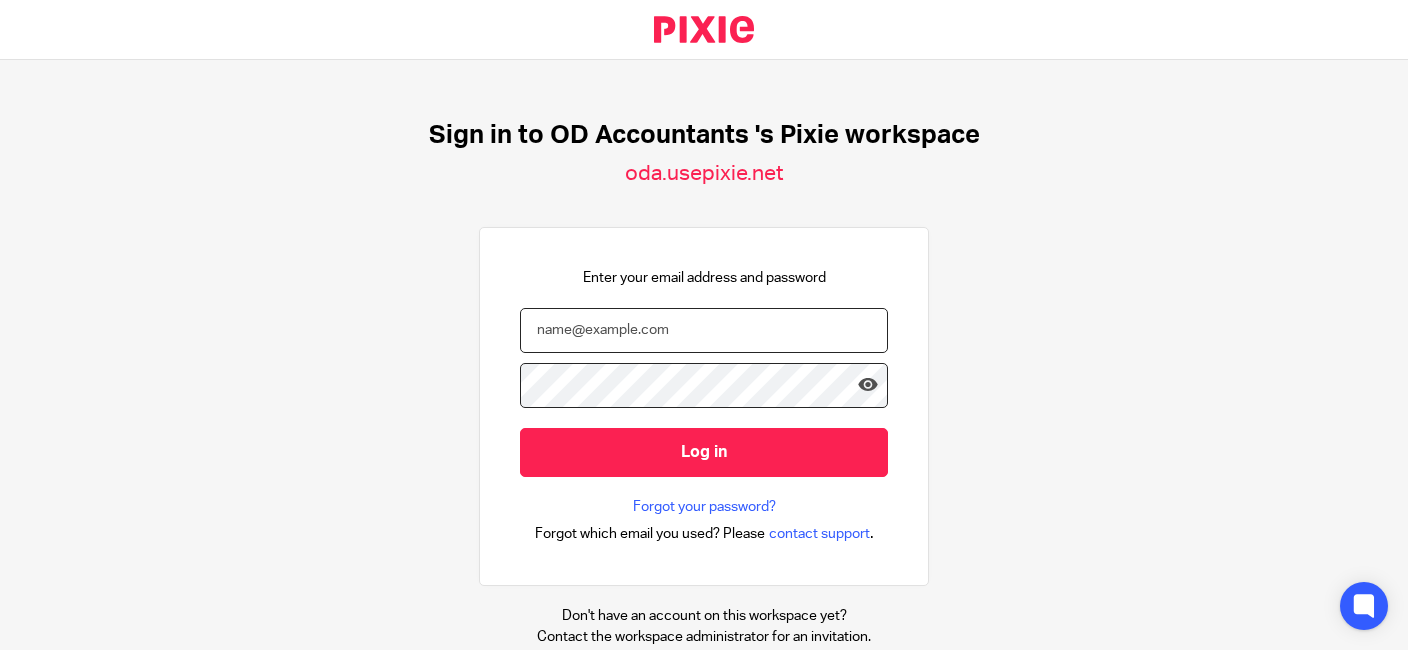 click at bounding box center [704, 330] 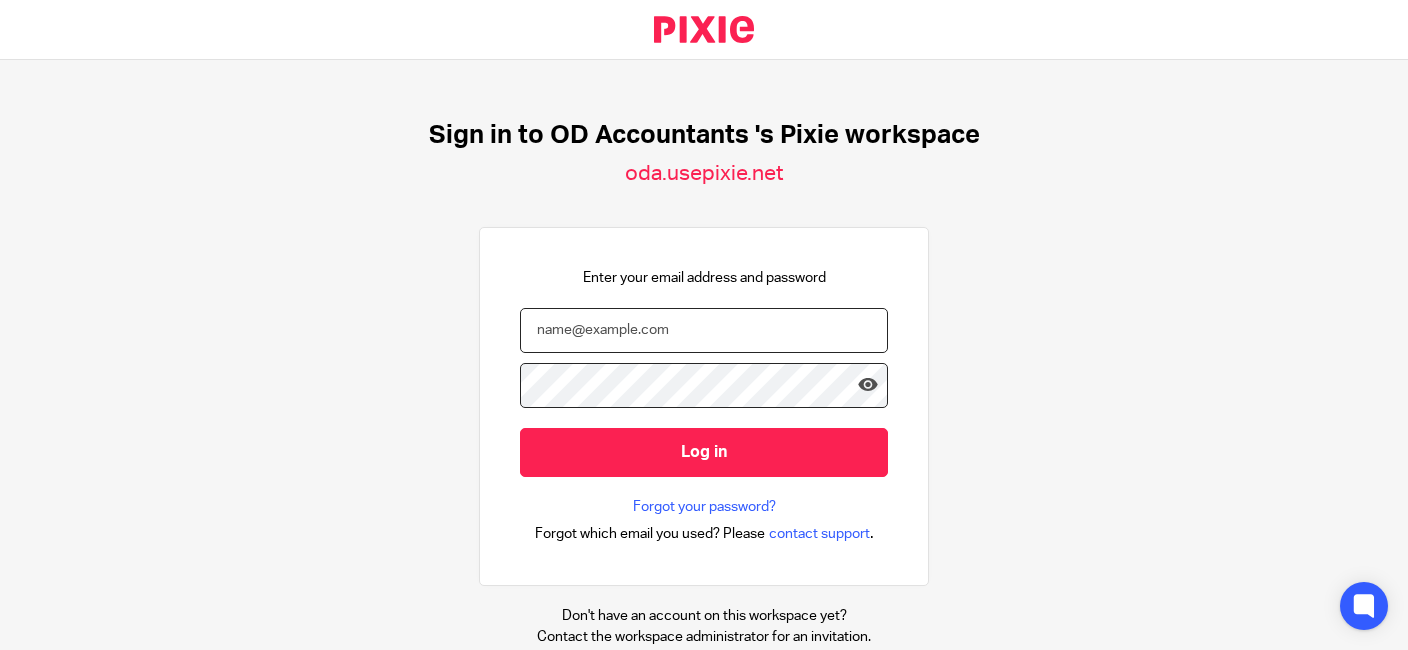 click at bounding box center [704, 330] 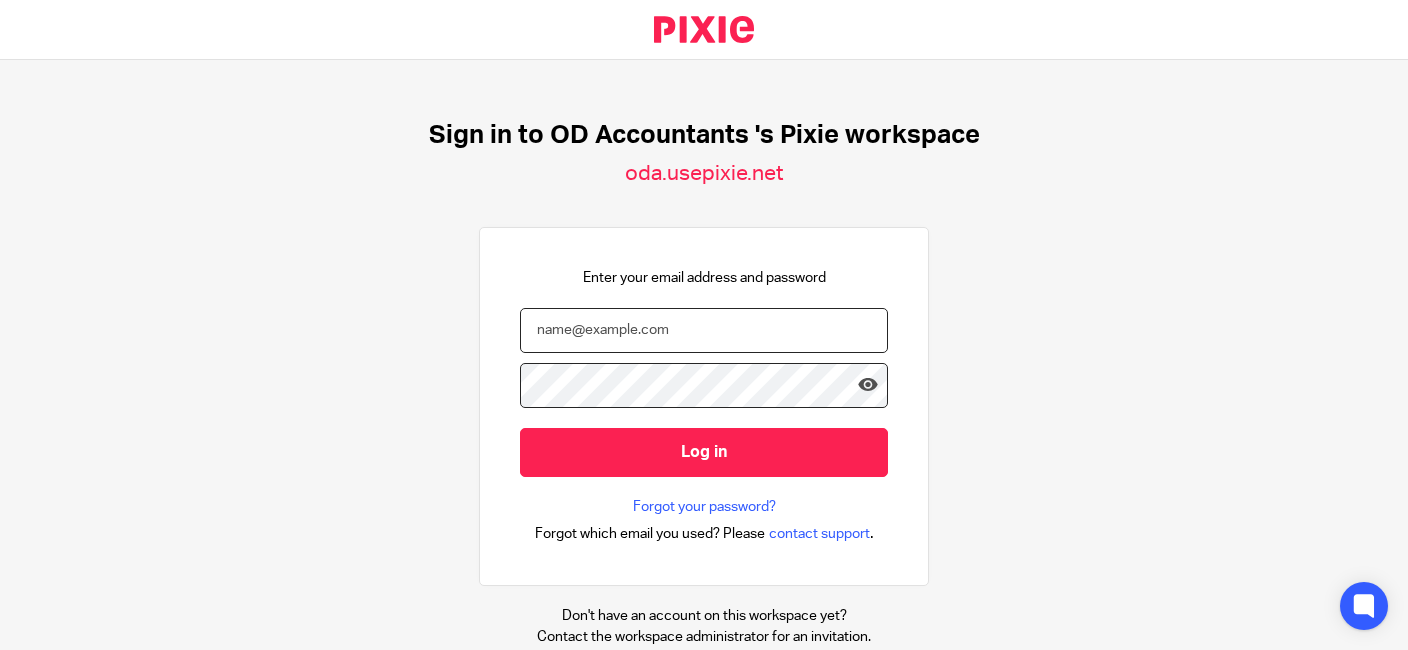 type on "[USERNAME]@[DOMAIN].co.uk" 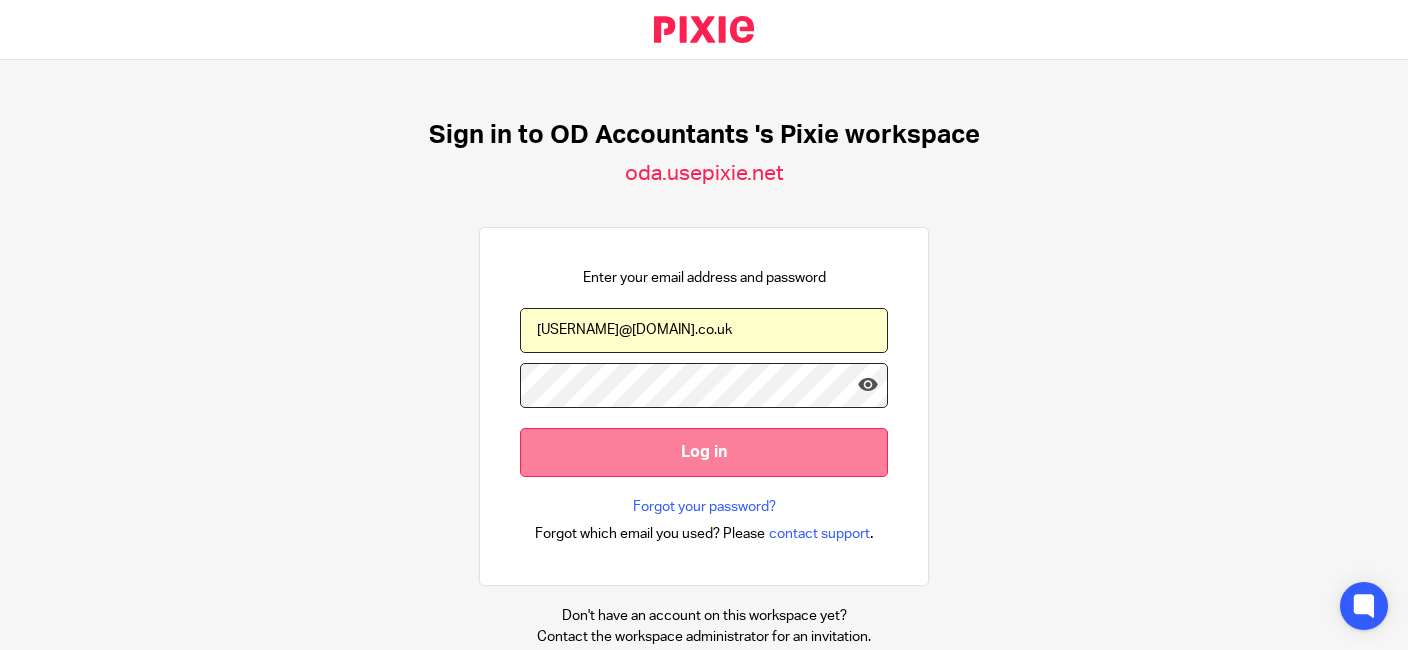 click on "Log in" at bounding box center [704, 452] 